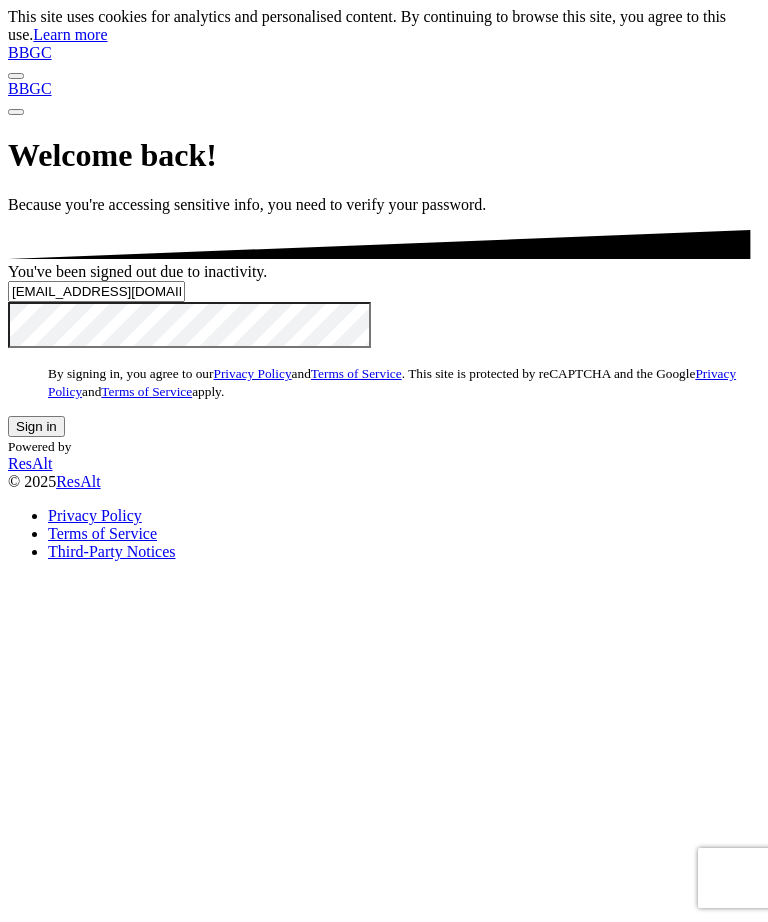 scroll, scrollTop: 63, scrollLeft: 0, axis: vertical 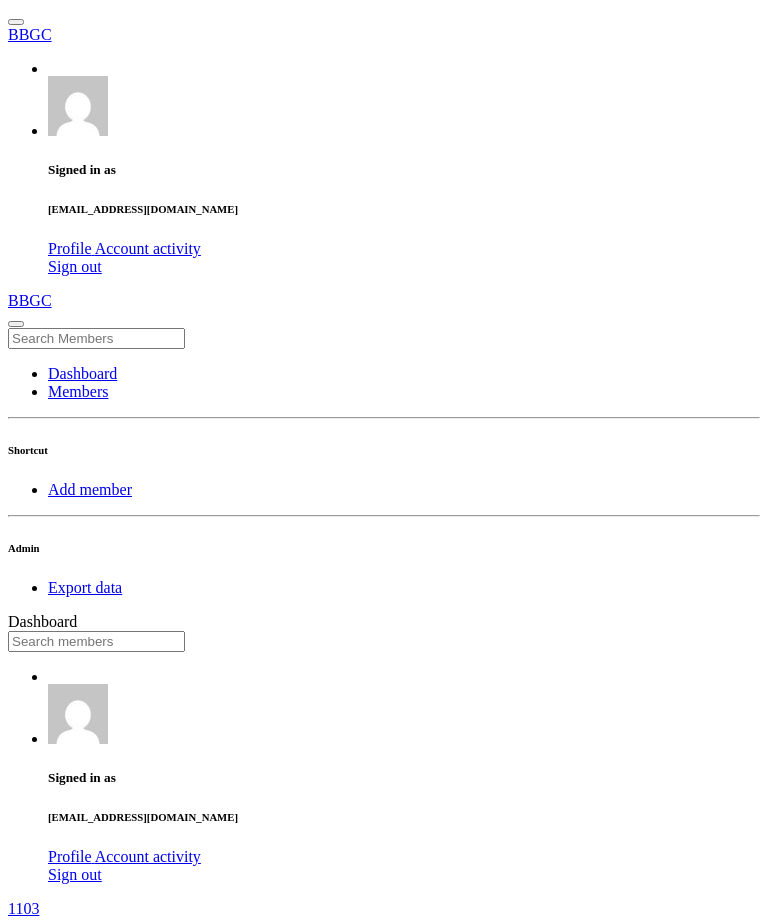 click at bounding box center [96, 641] 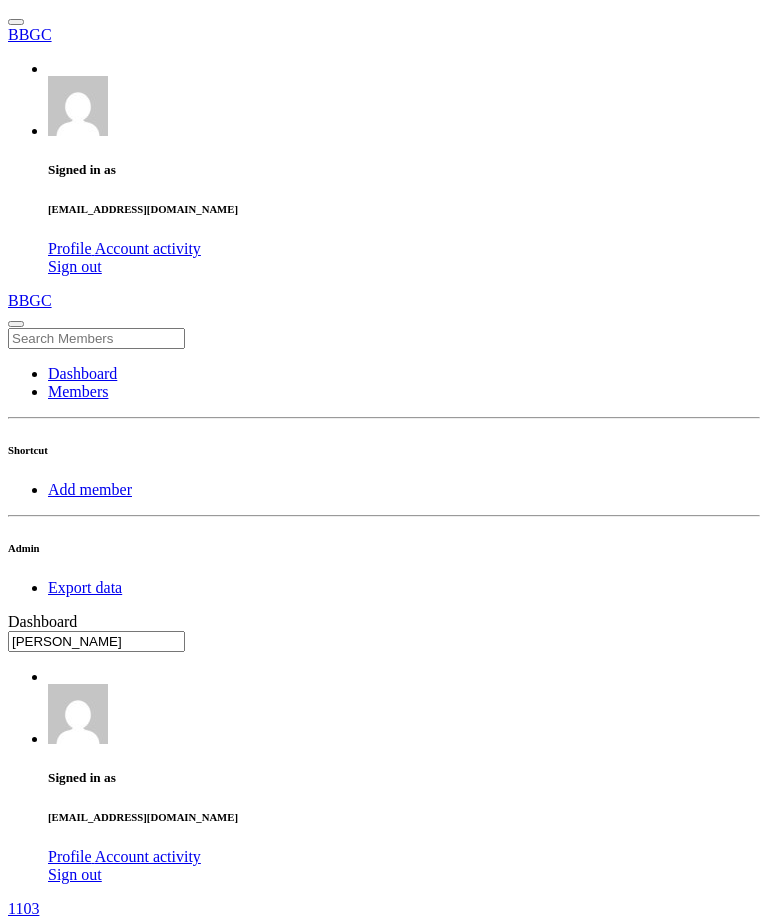 type on "[PERSON_NAME]" 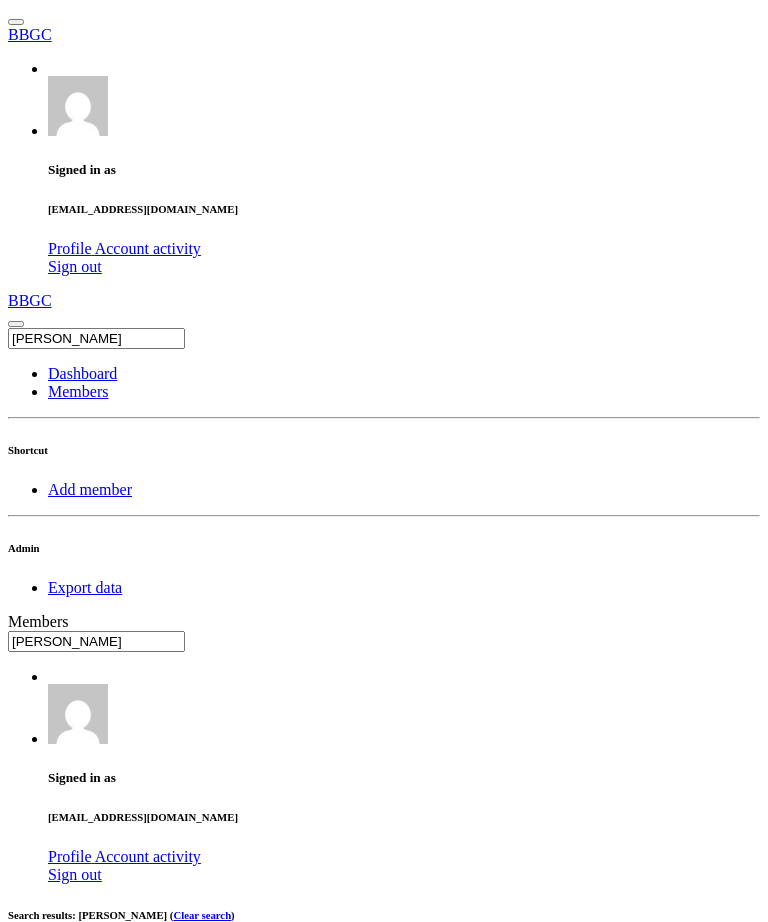 scroll, scrollTop: 0, scrollLeft: 0, axis: both 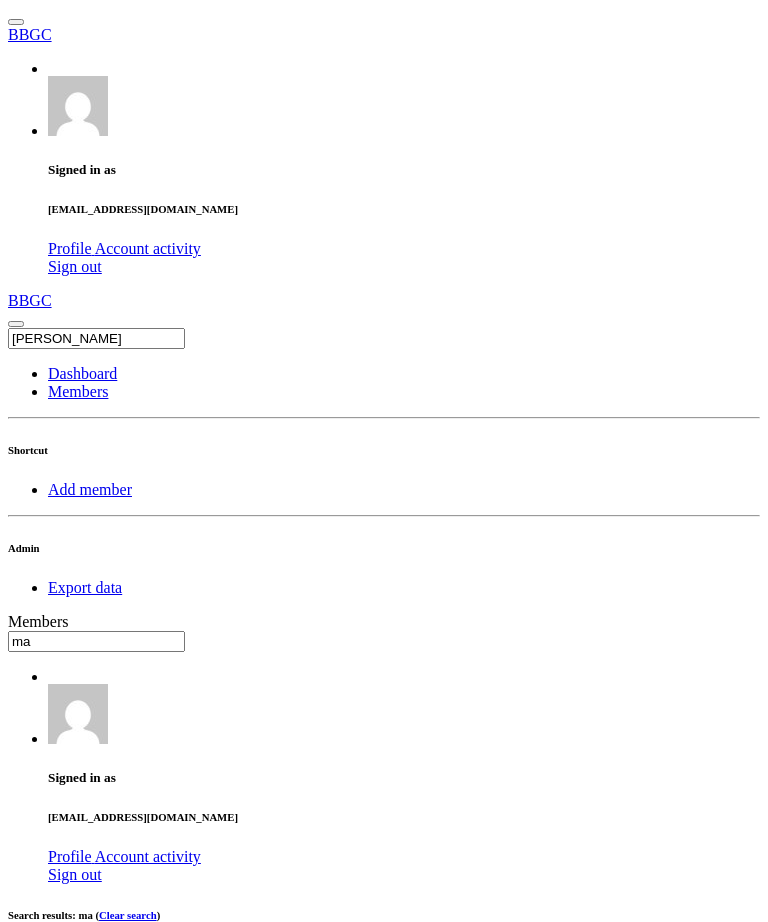 type on "m" 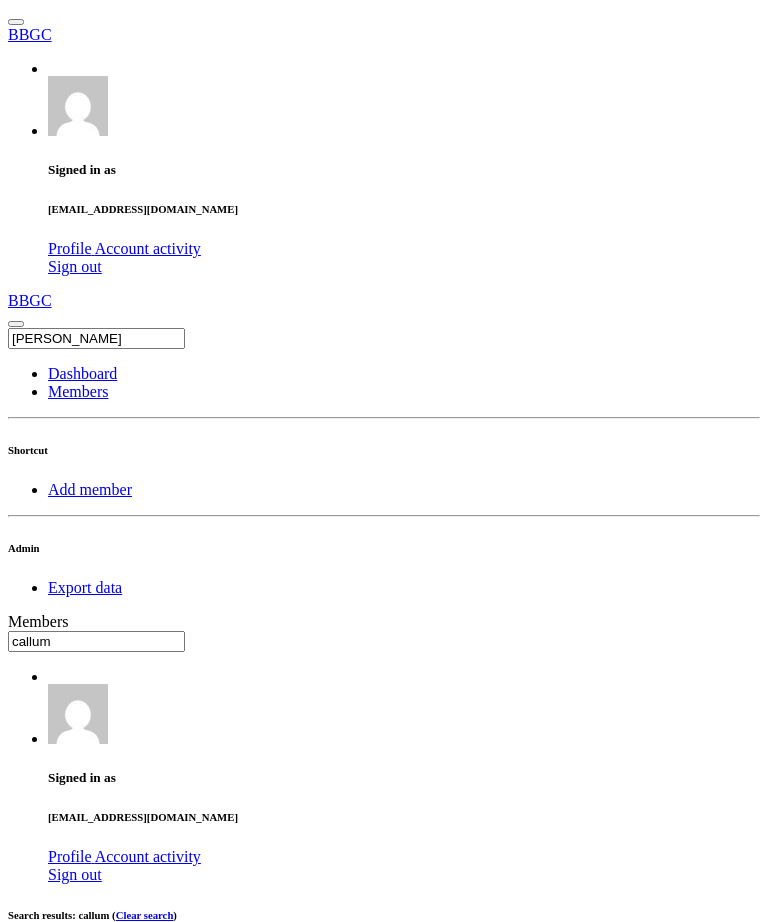 type on "callum" 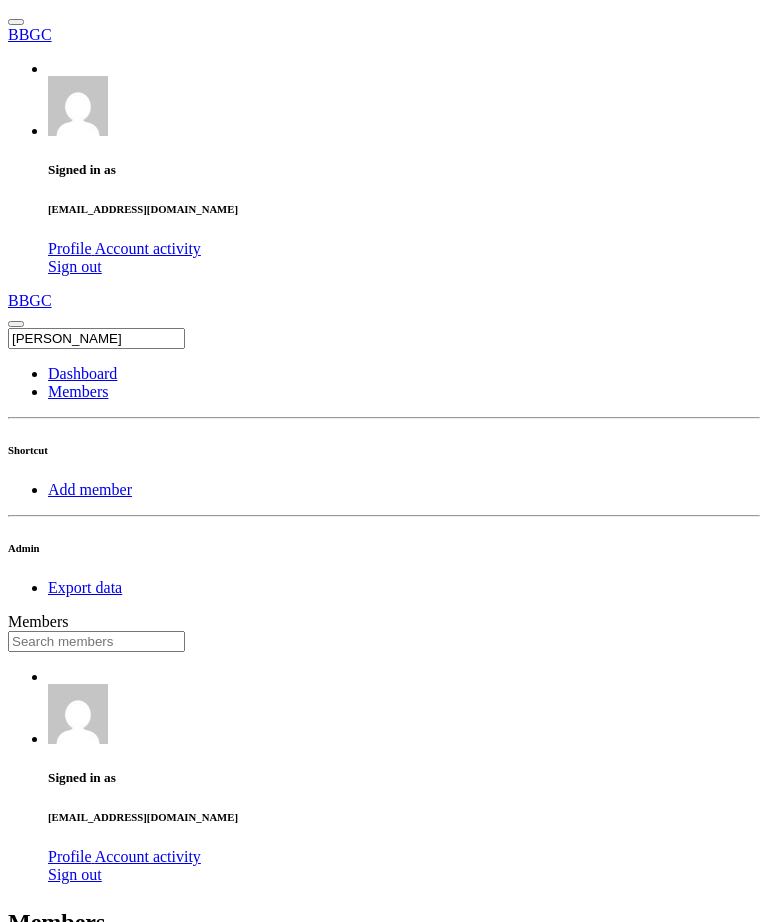 click at bounding box center [96, 641] 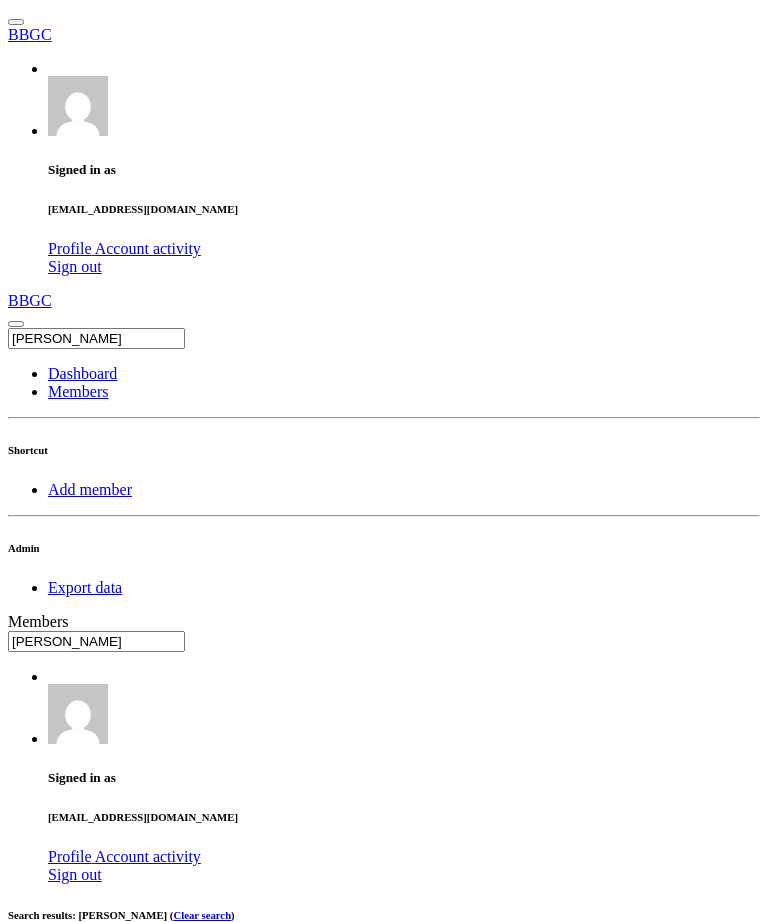 type on "eddie" 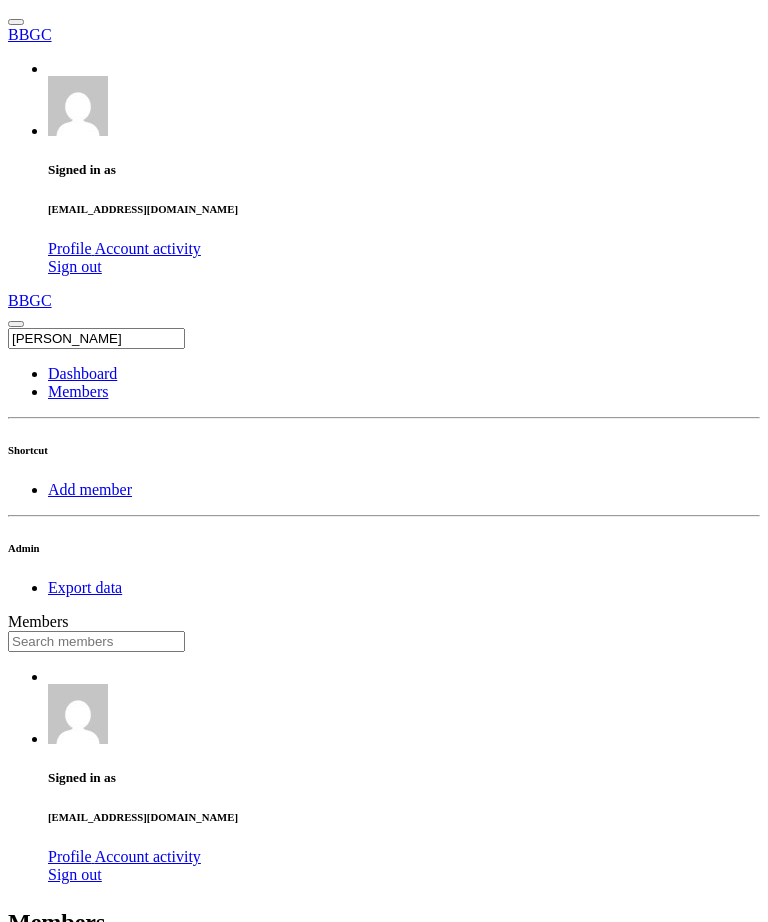 click at bounding box center [96, 641] 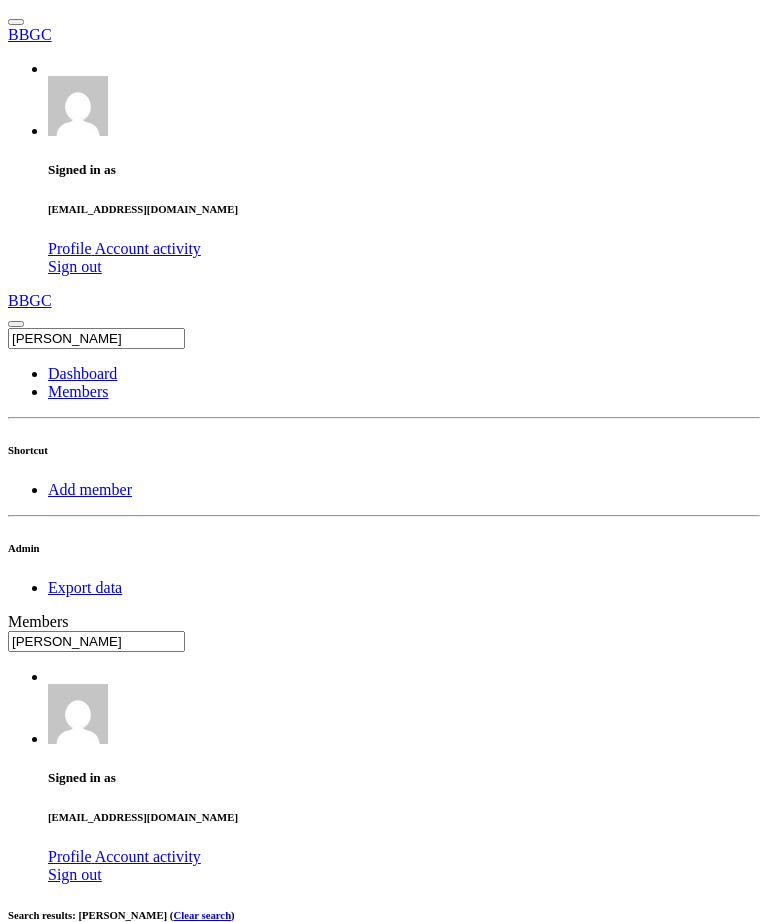type on "[PERSON_NAME]" 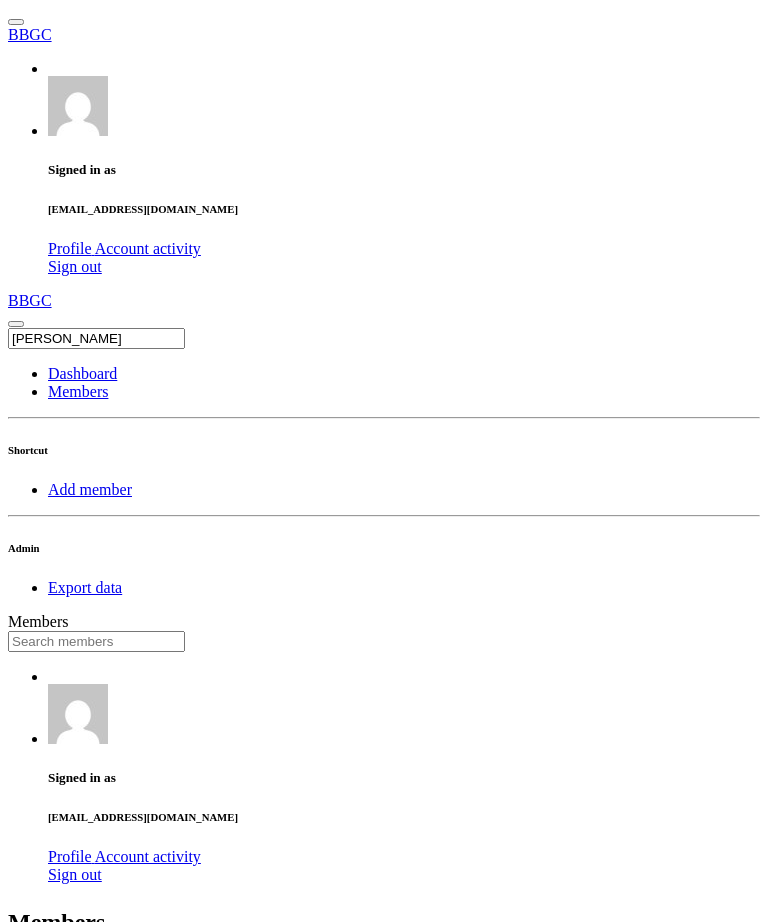 click at bounding box center [96, 641] 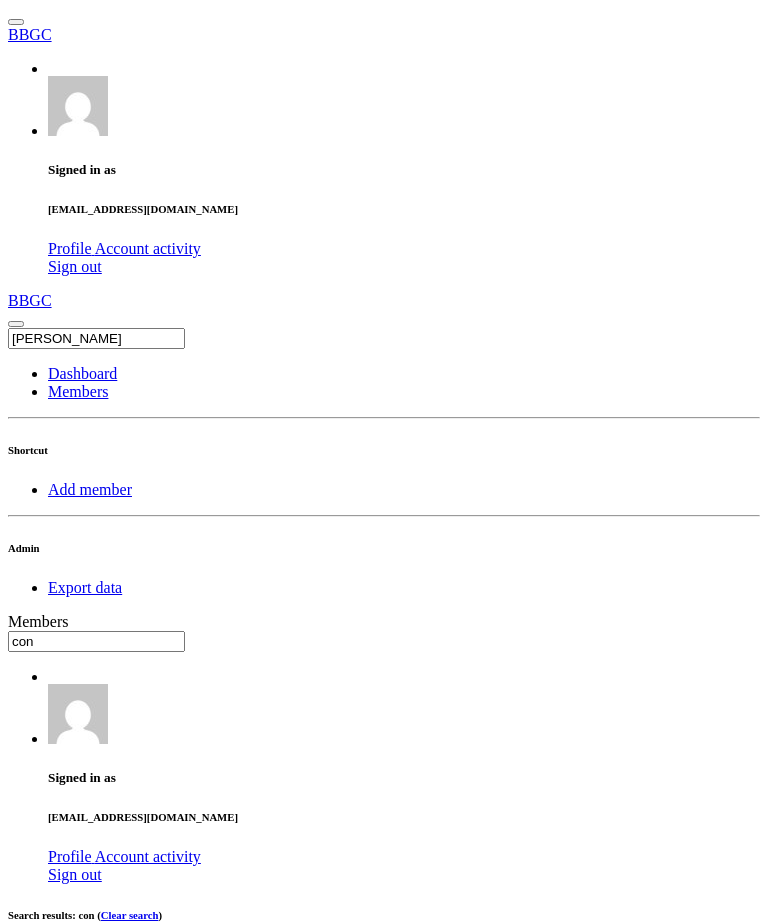 type on "con" 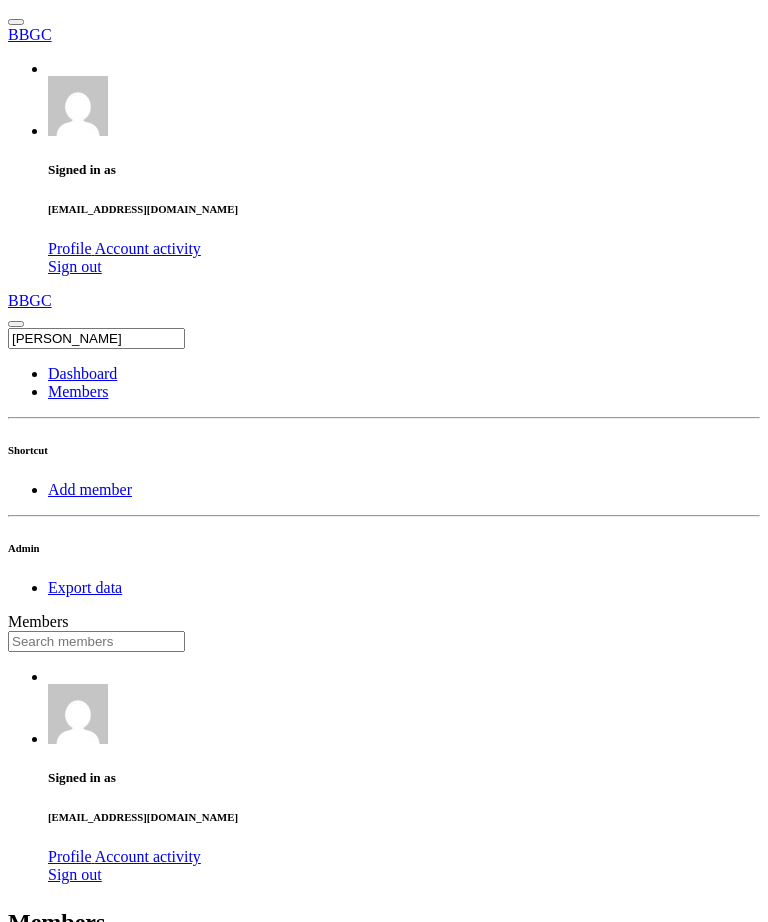 click at bounding box center [96, 641] 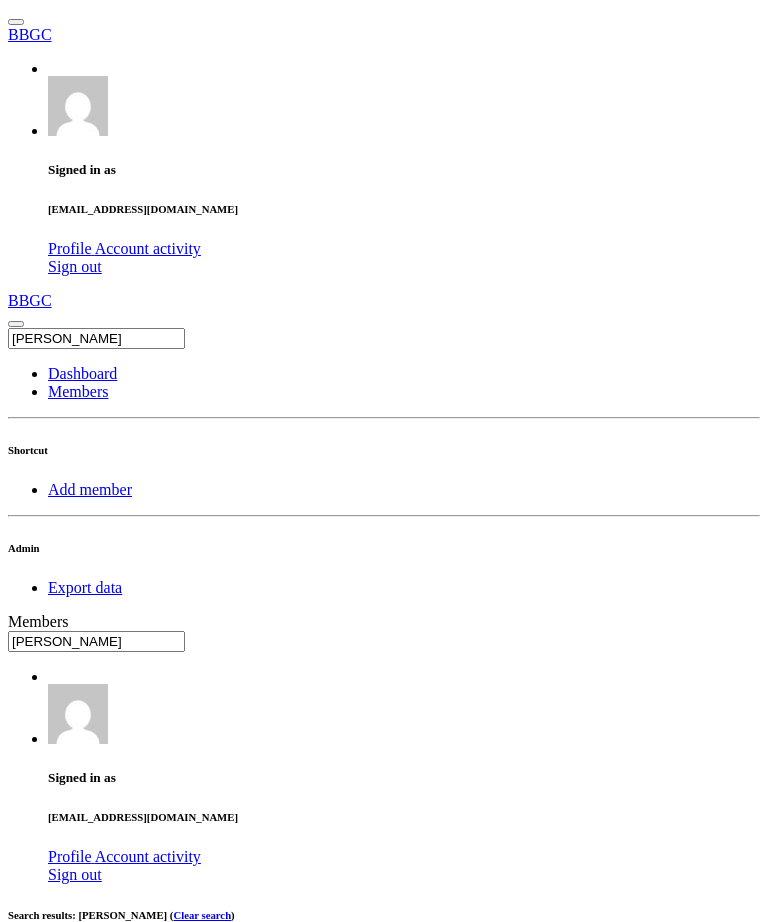 type on "harry sims" 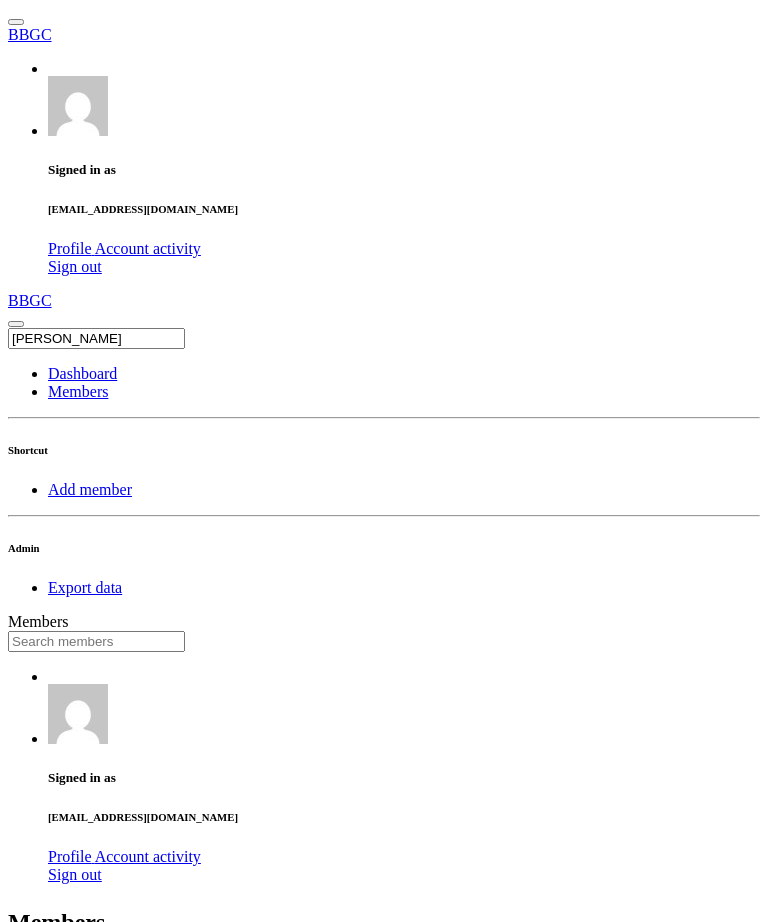 click at bounding box center (96, 641) 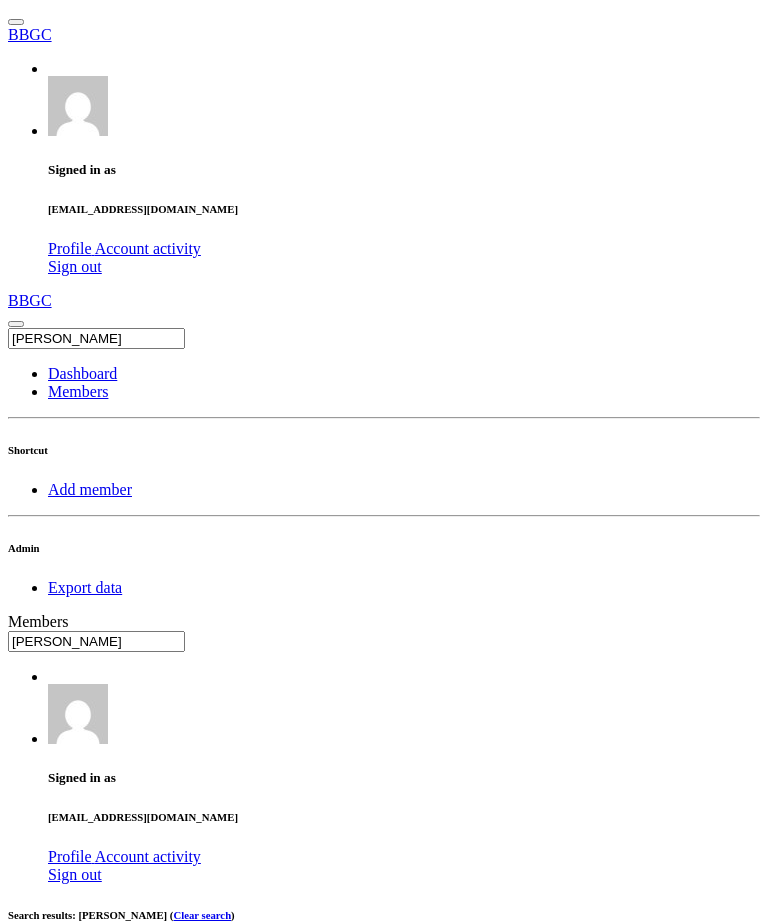 type on "finley" 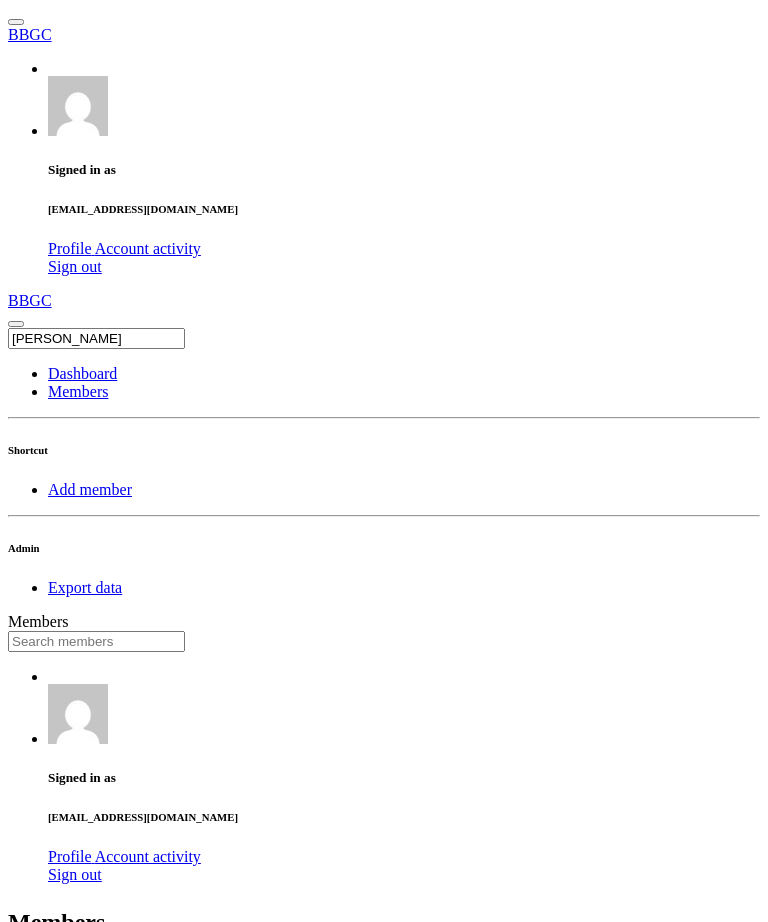 click at bounding box center [96, 641] 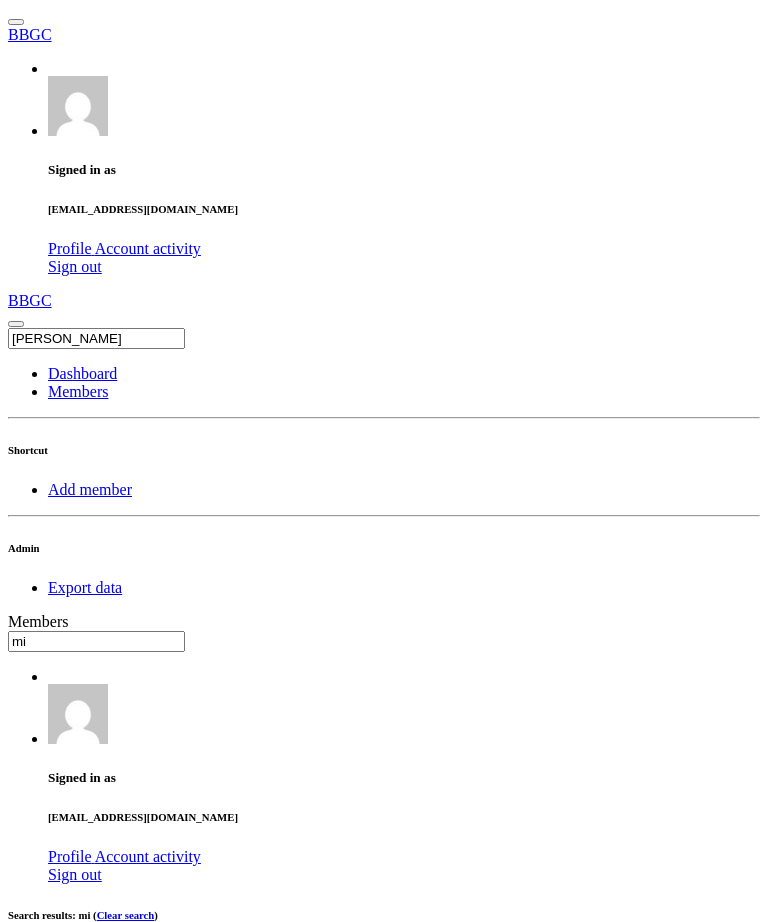 type on "m" 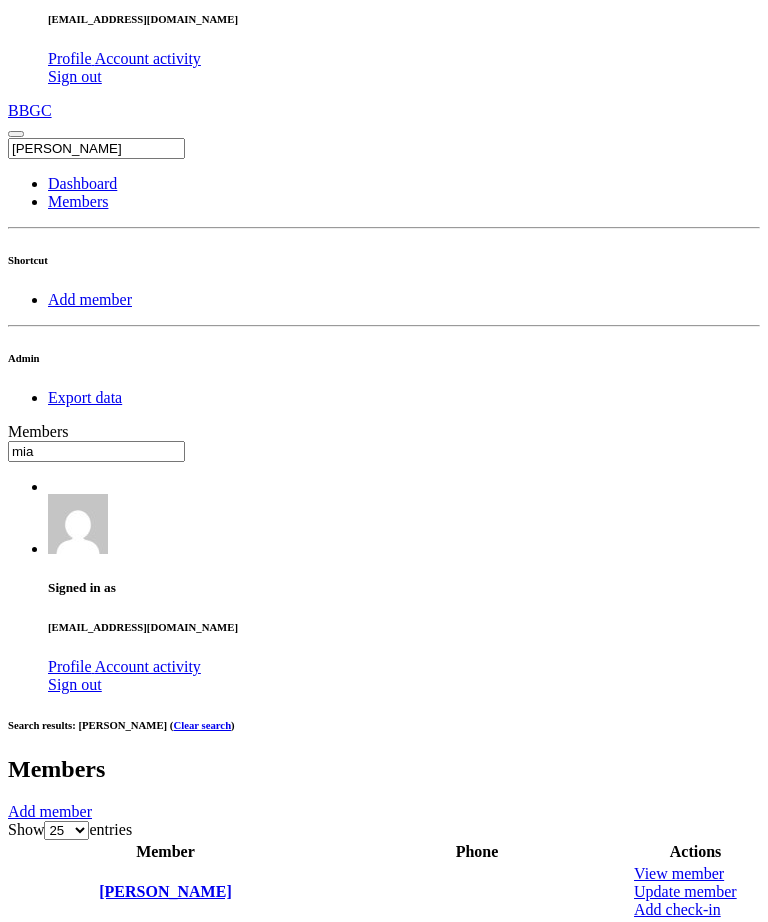 scroll, scrollTop: 189, scrollLeft: 0, axis: vertical 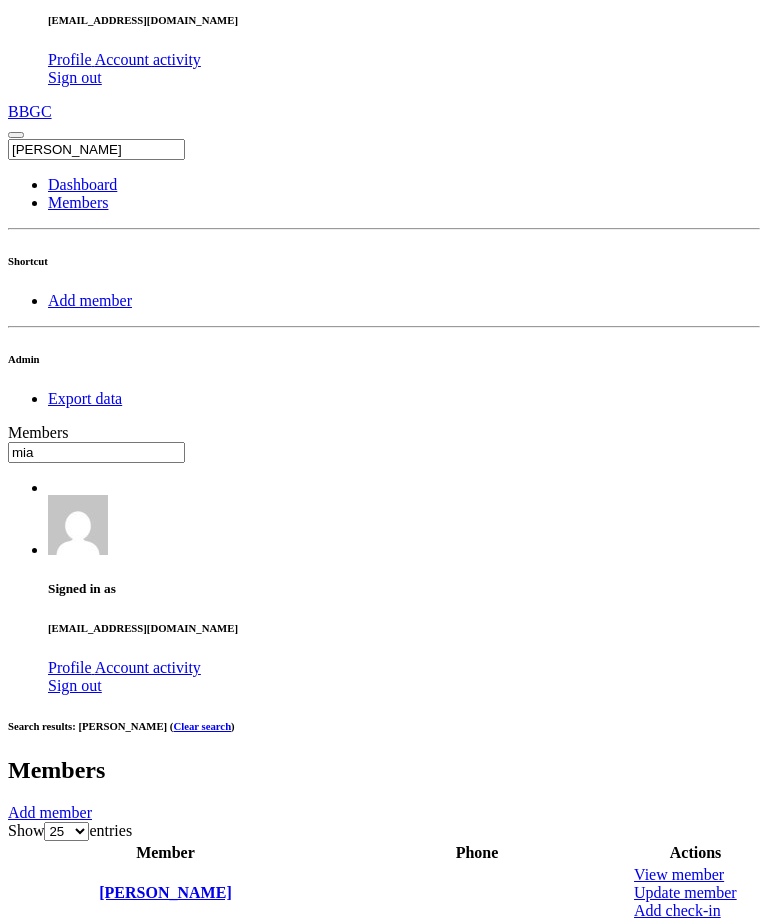 type on "mia" 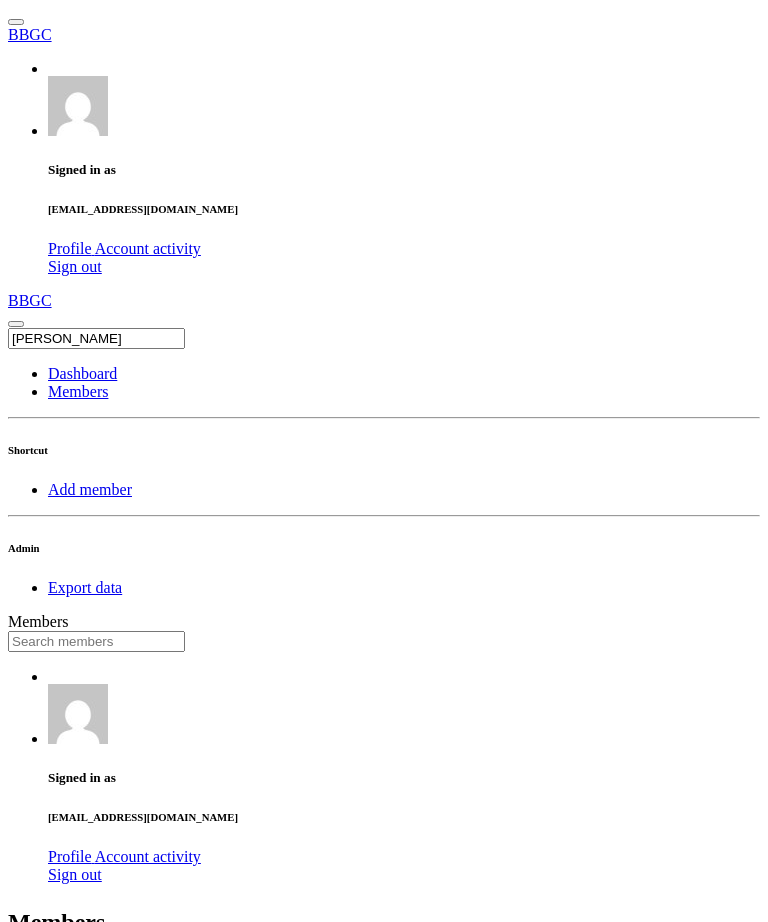 scroll, scrollTop: 0, scrollLeft: 0, axis: both 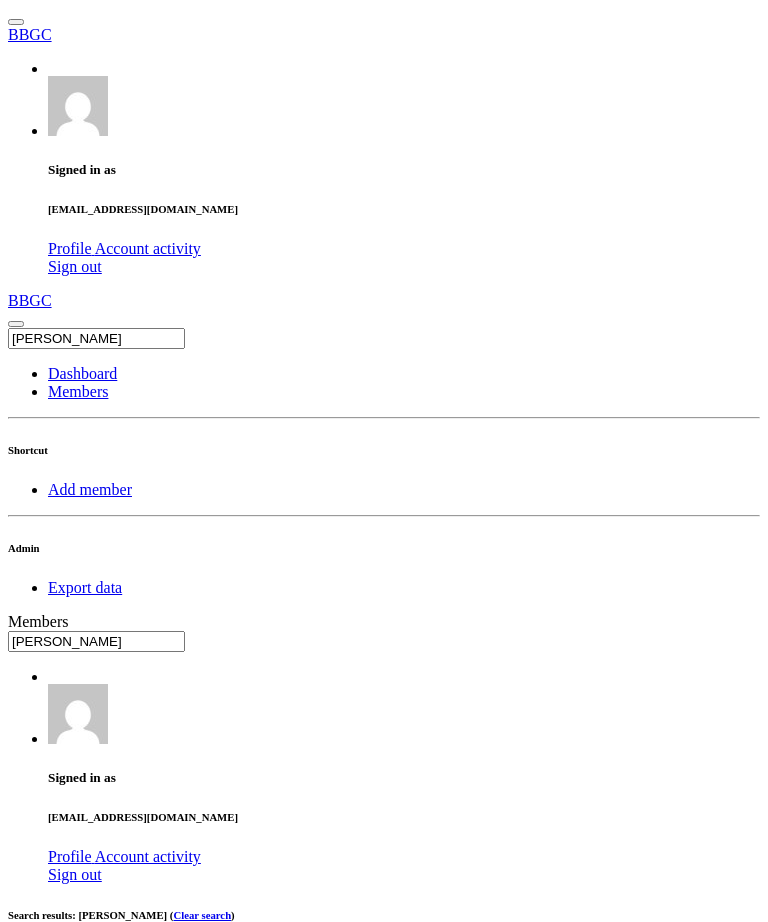 type on "olivia mcl" 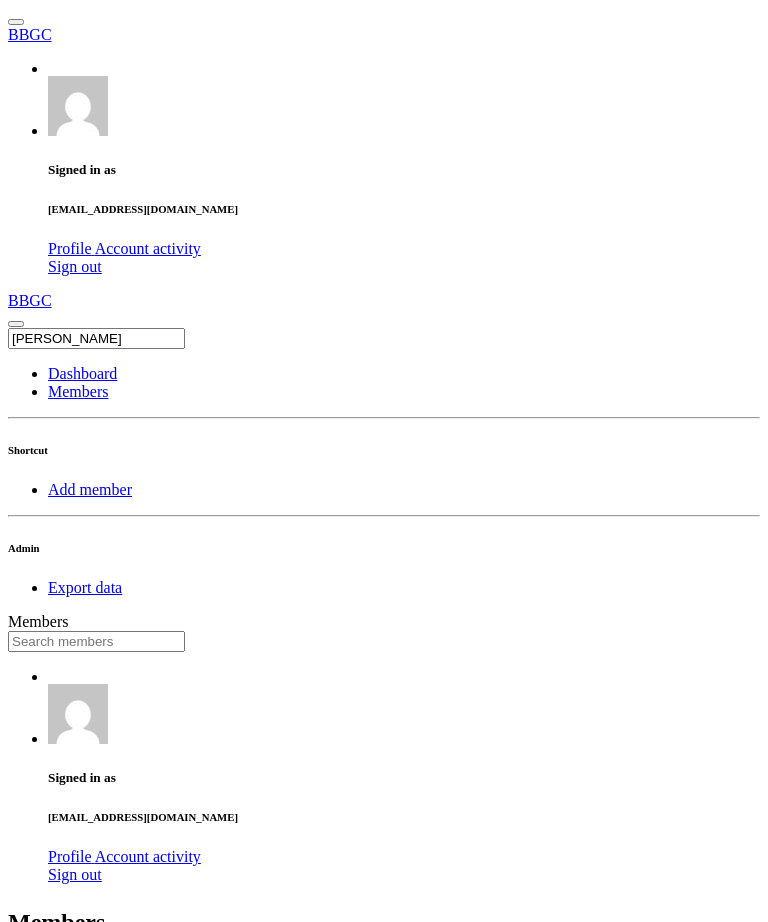click at bounding box center (96, 641) 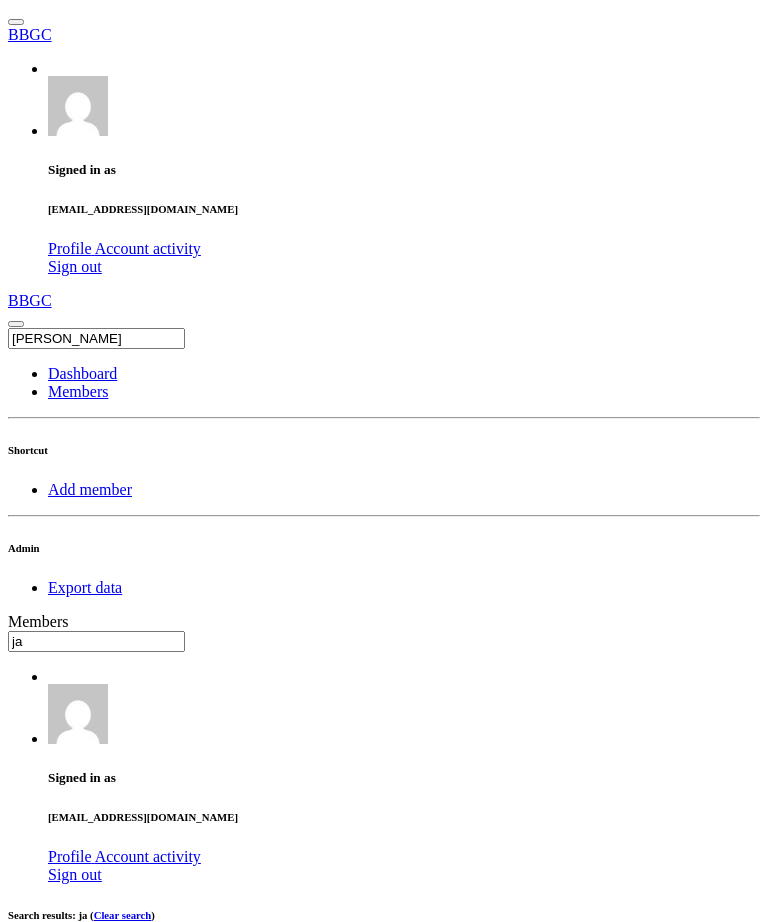 type on "j" 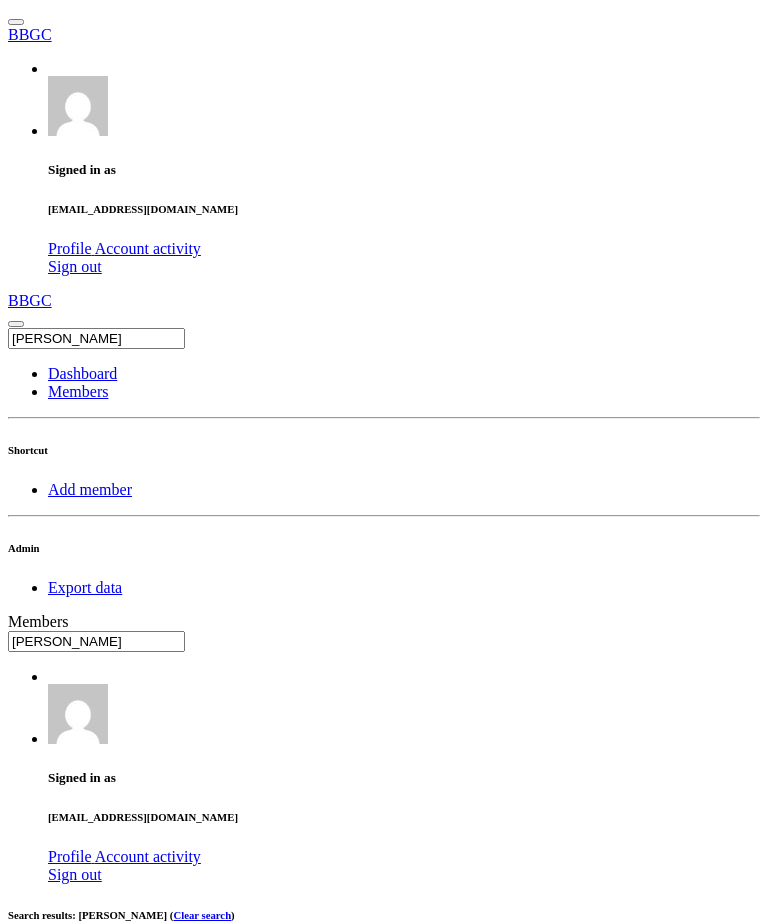 scroll, scrollTop: 0, scrollLeft: 0, axis: both 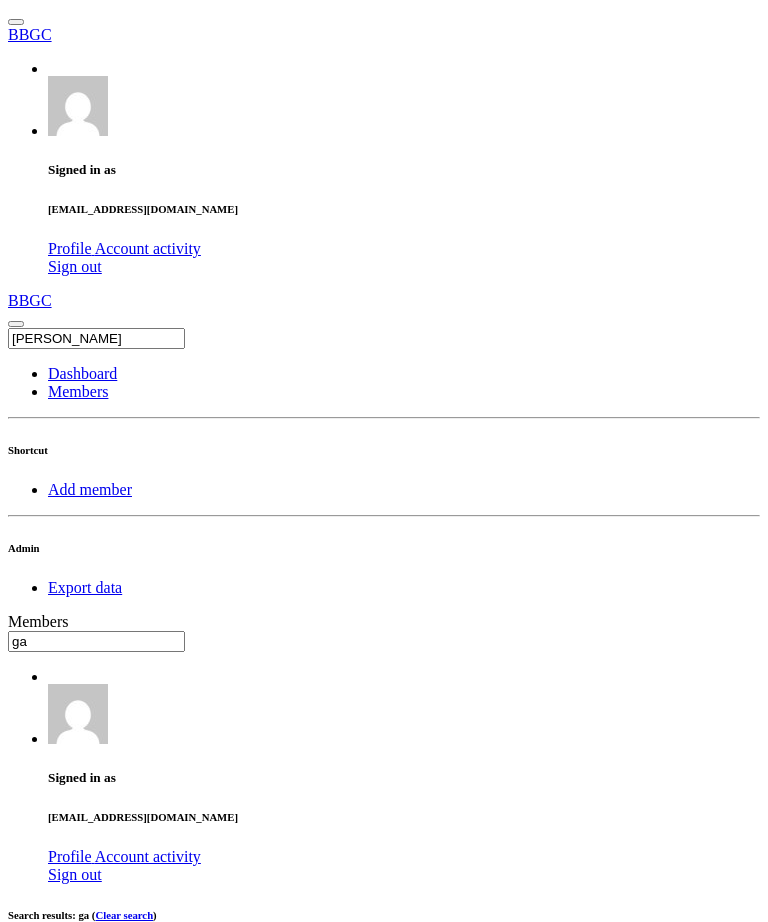 type on "g" 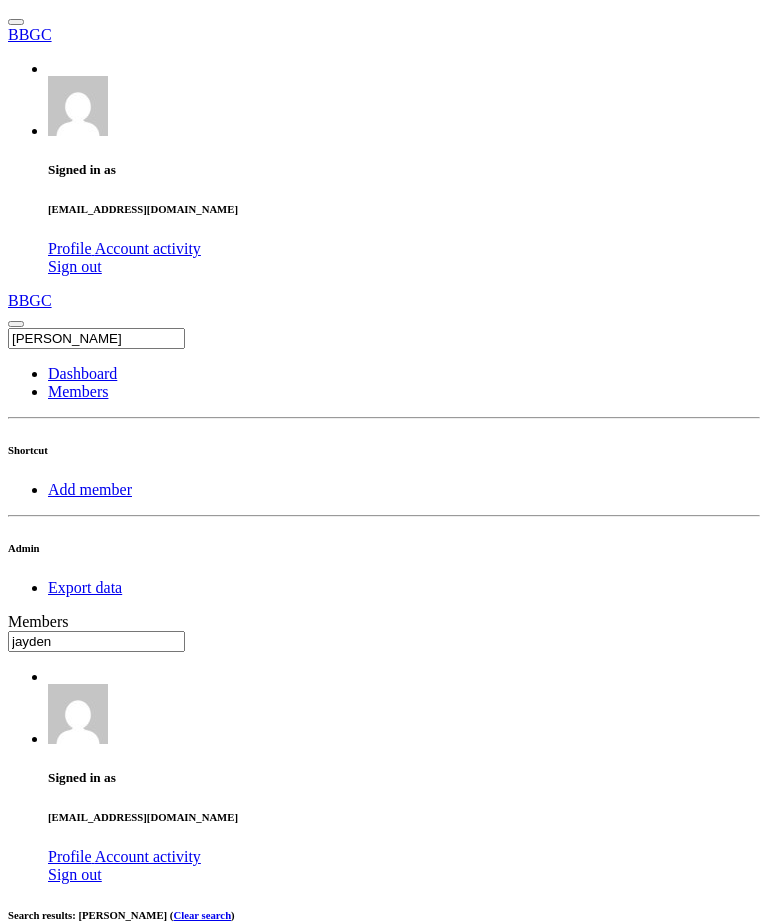 scroll, scrollTop: 0, scrollLeft: 0, axis: both 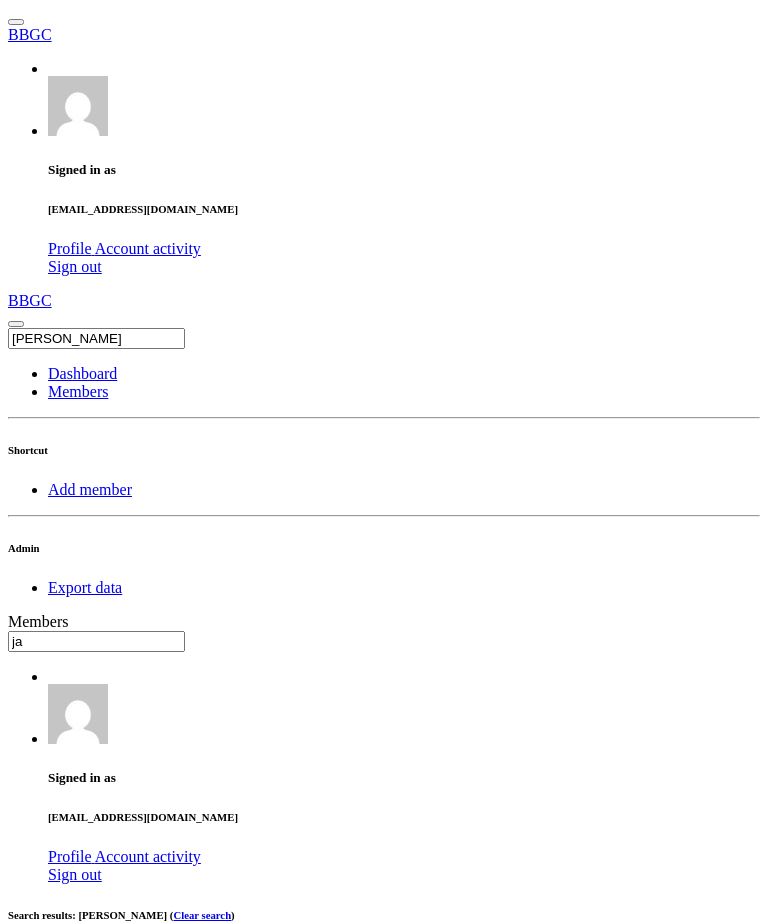 type on "j" 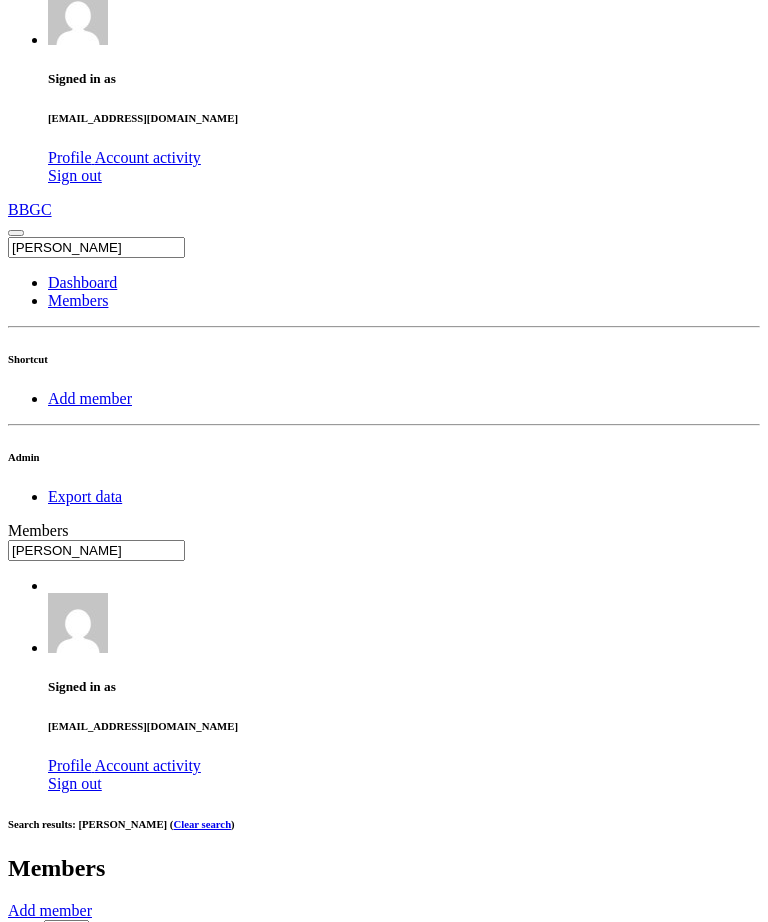 scroll, scrollTop: 94, scrollLeft: 0, axis: vertical 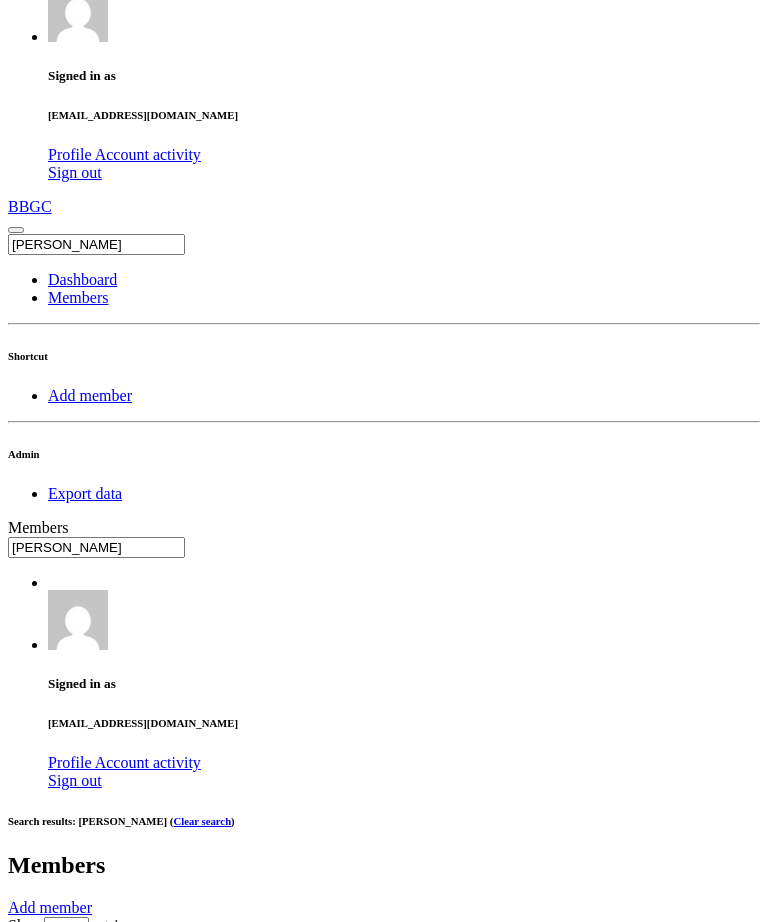 click at bounding box center (404, 1119) 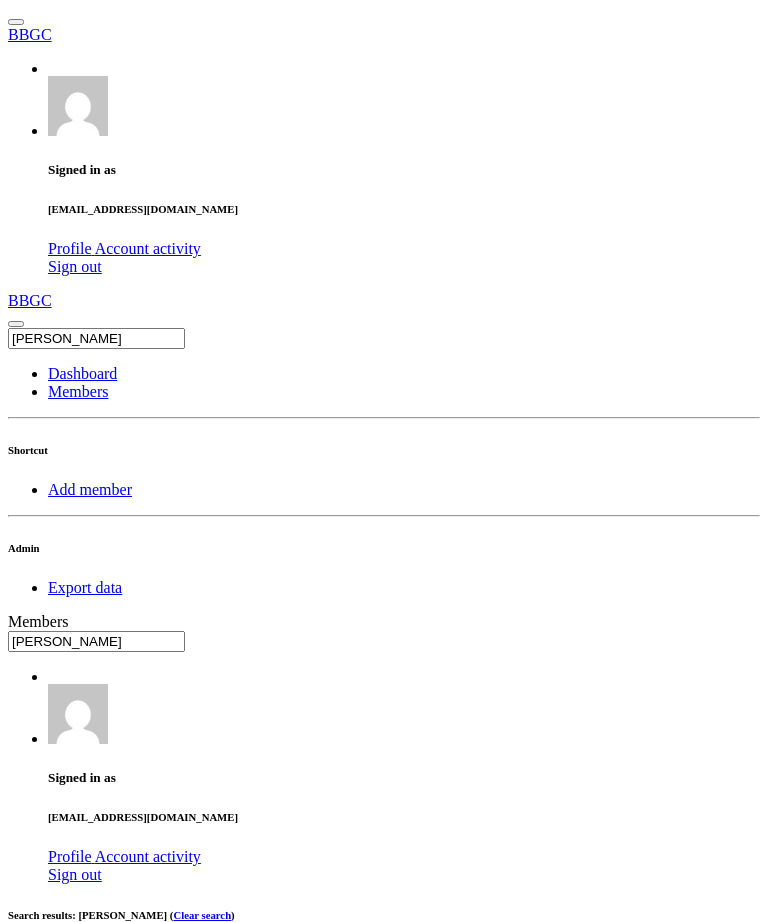 scroll, scrollTop: 0, scrollLeft: 0, axis: both 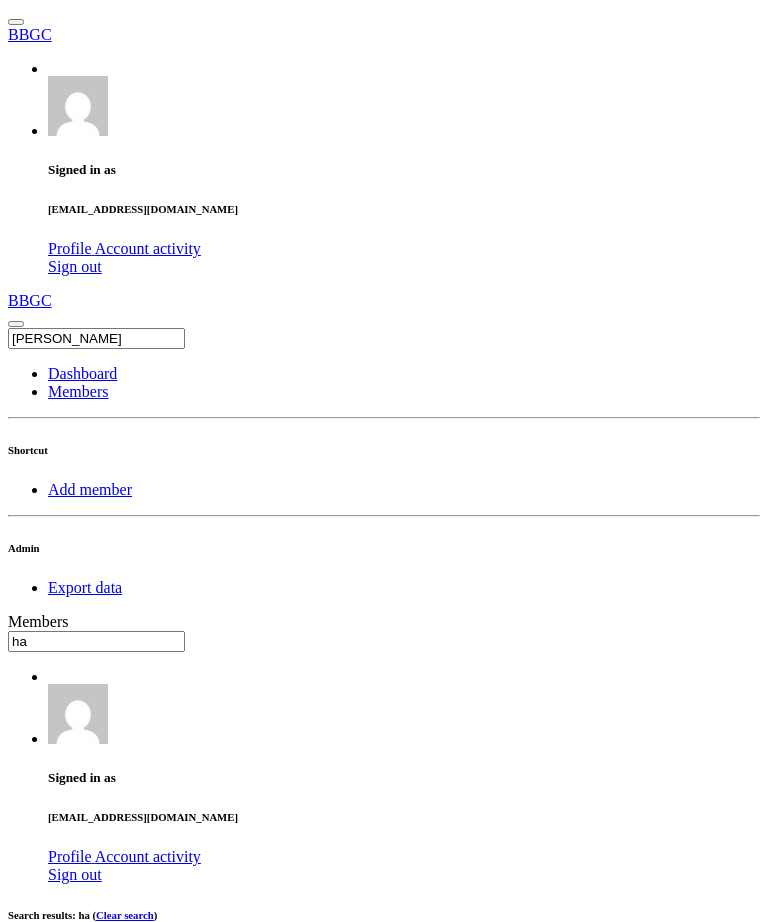 type on "h" 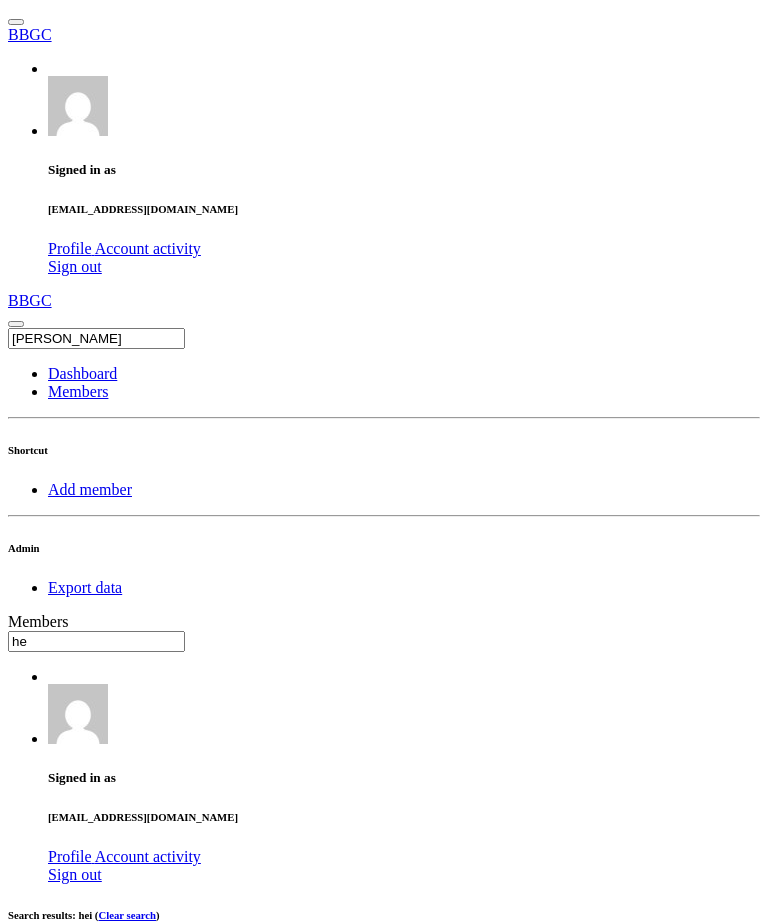 type on "h" 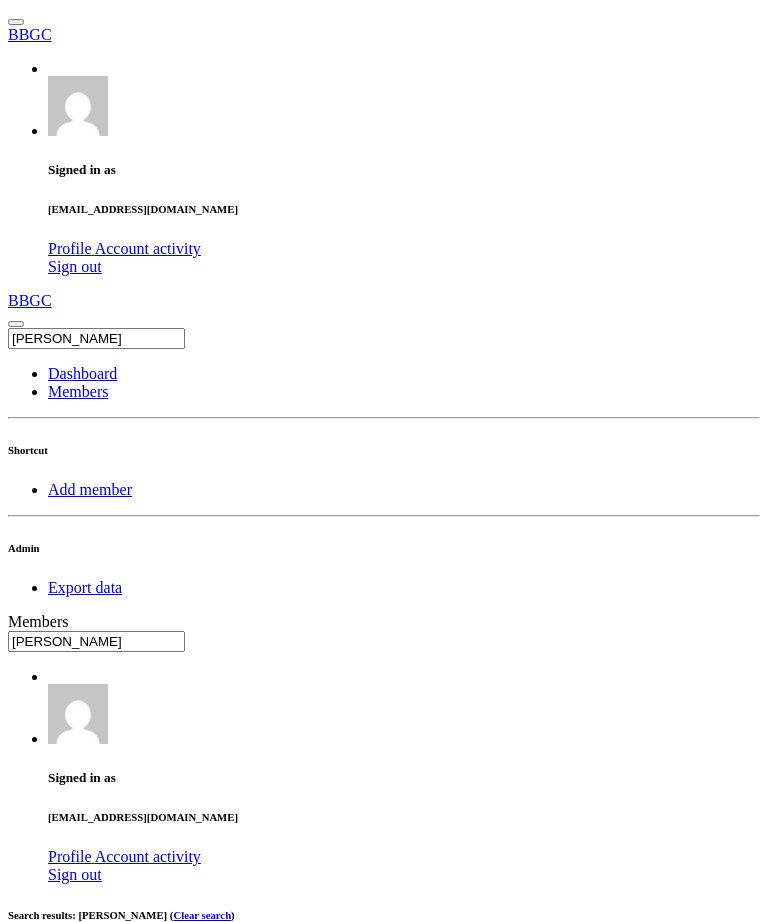 type on "mckenzie" 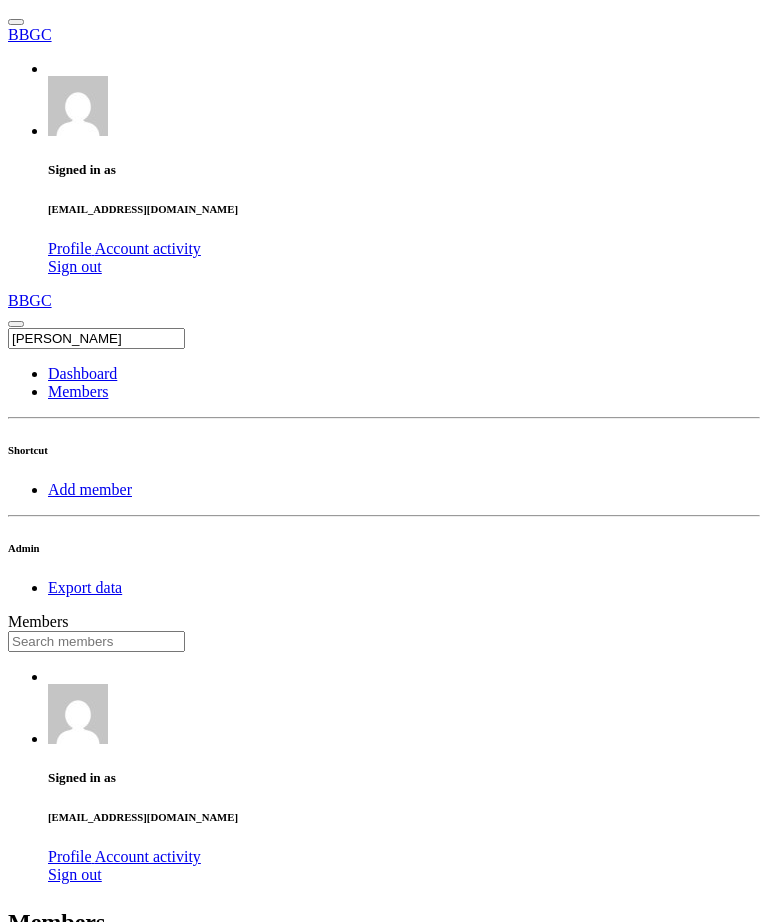 click at bounding box center [96, 641] 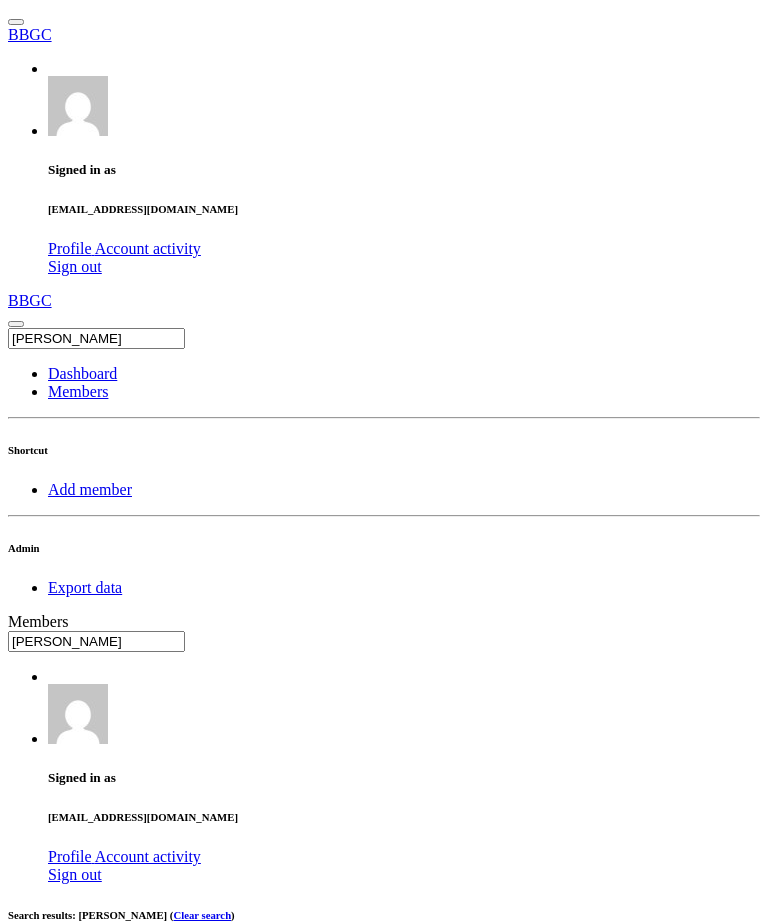 scroll, scrollTop: 0, scrollLeft: 0, axis: both 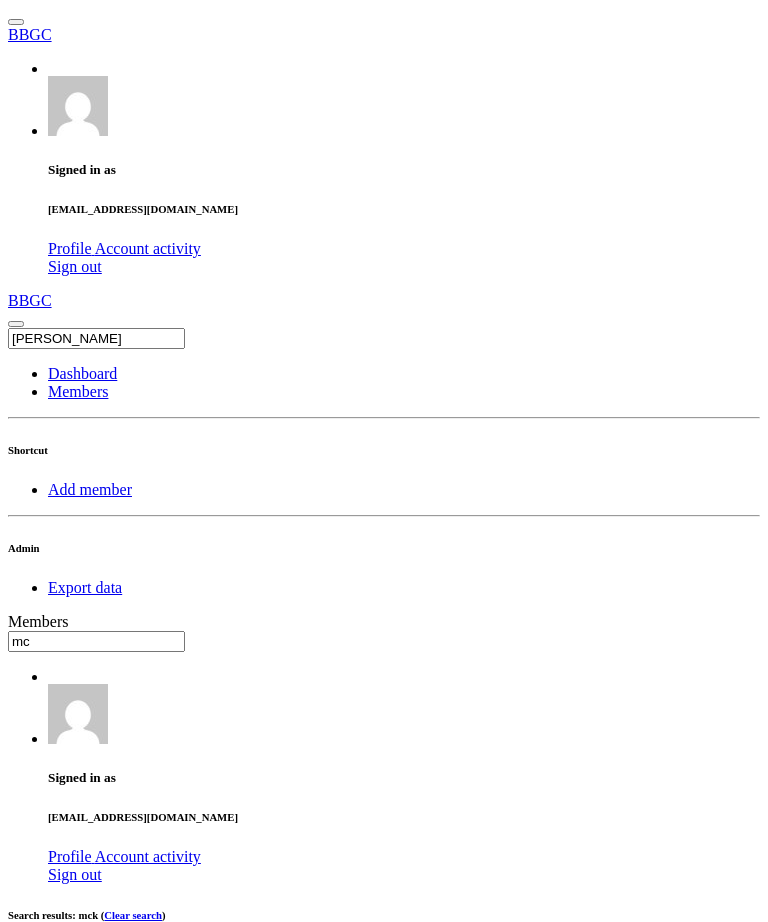 type on "m" 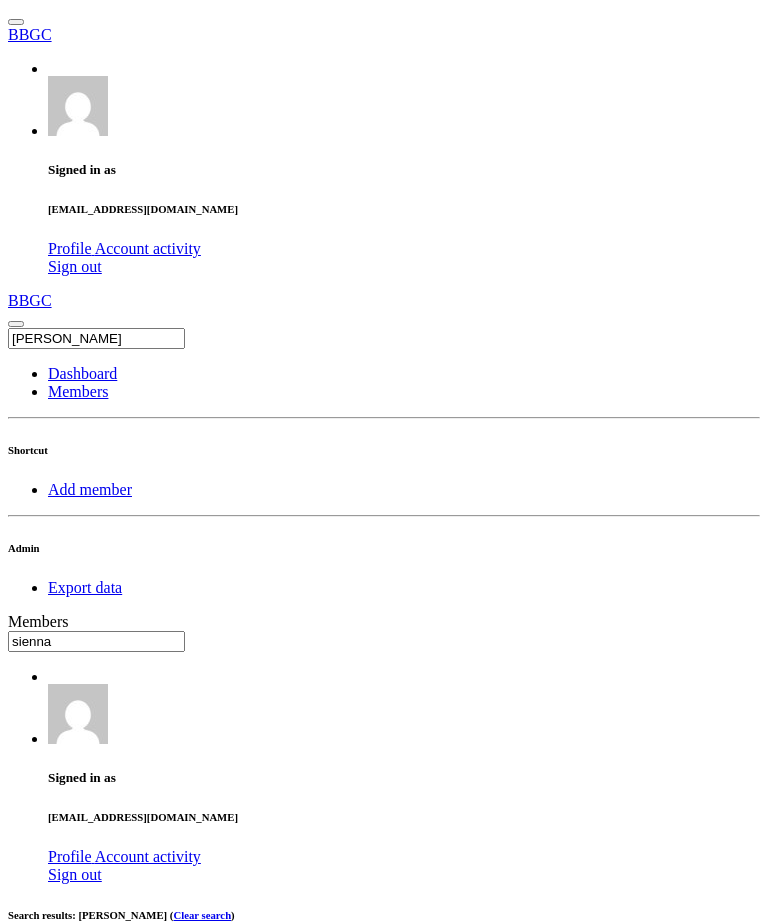 click at bounding box center [545, 1055] 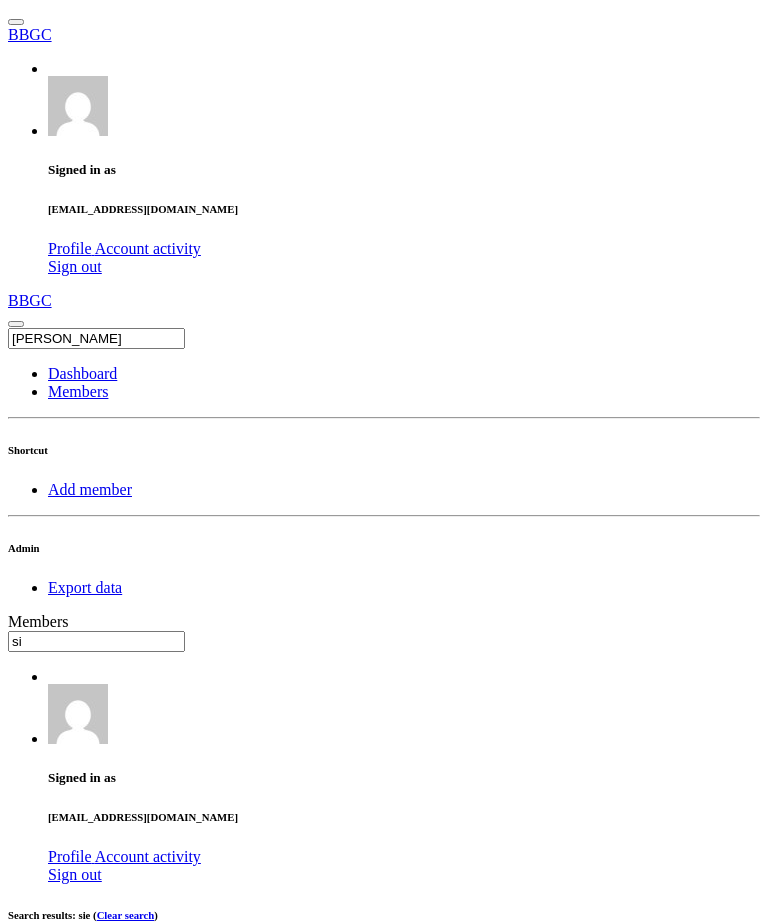 type on "s" 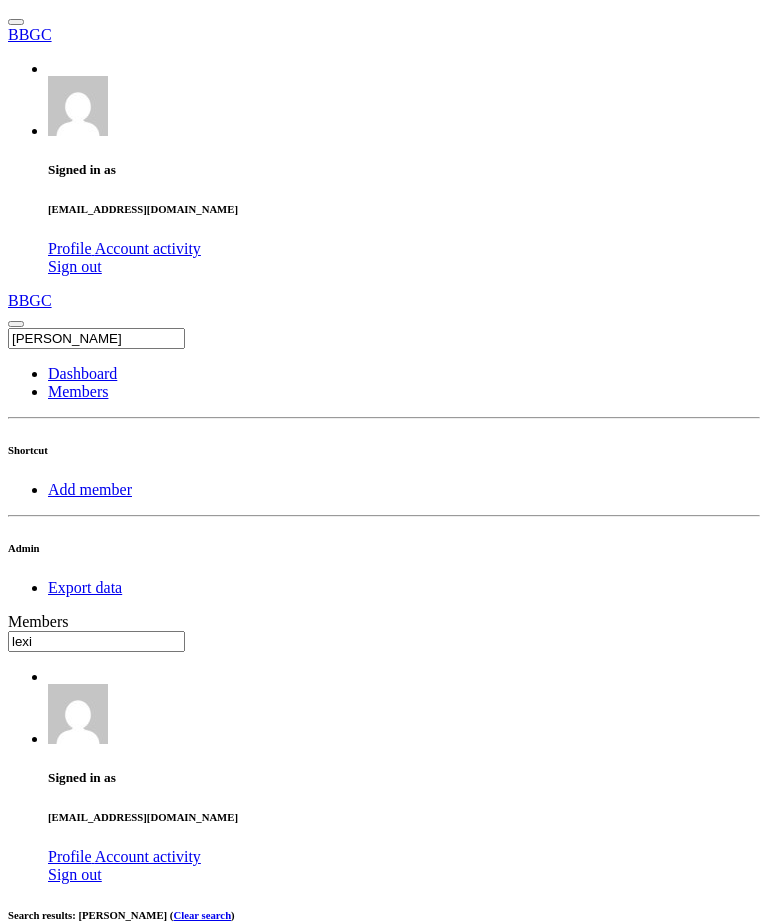 click at bounding box center [545, 1095] 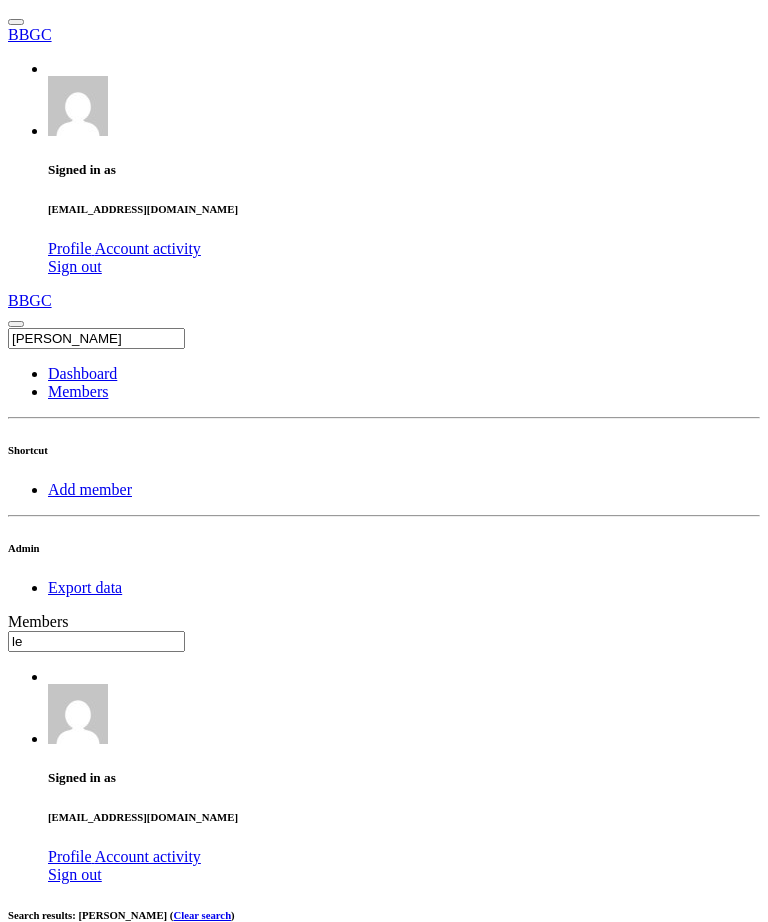 type on "l" 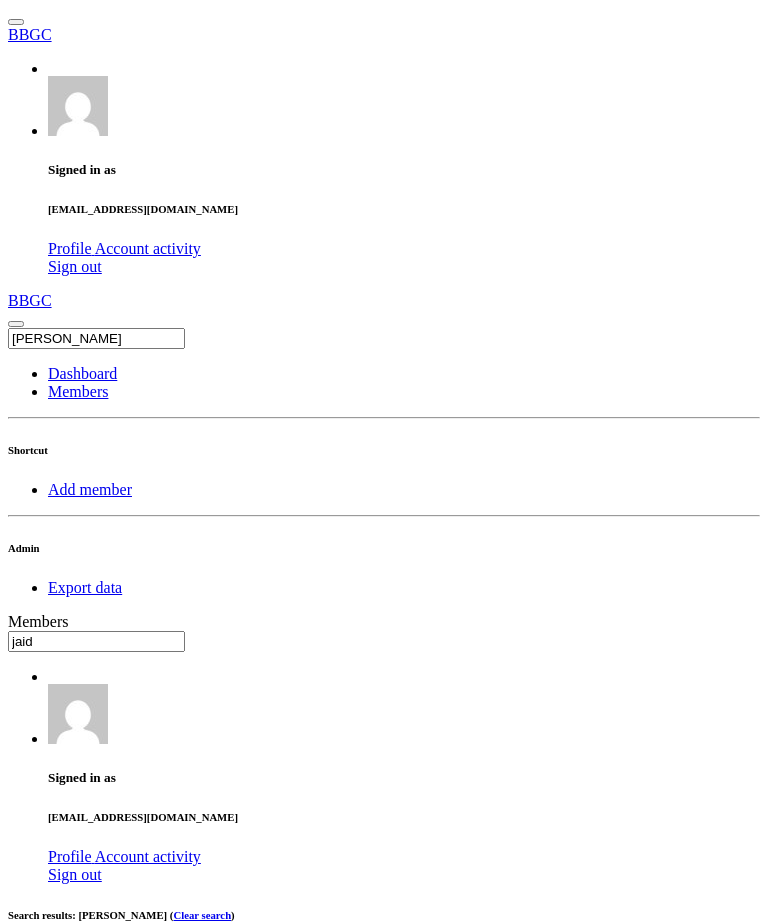 click at bounding box center [545, 1055] 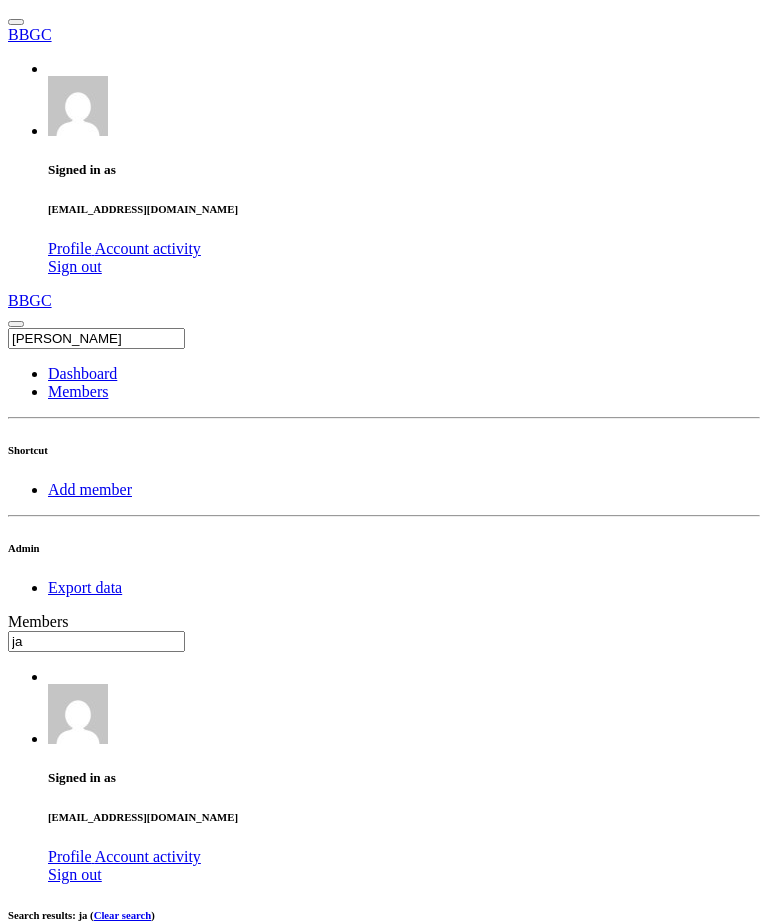 type on "j" 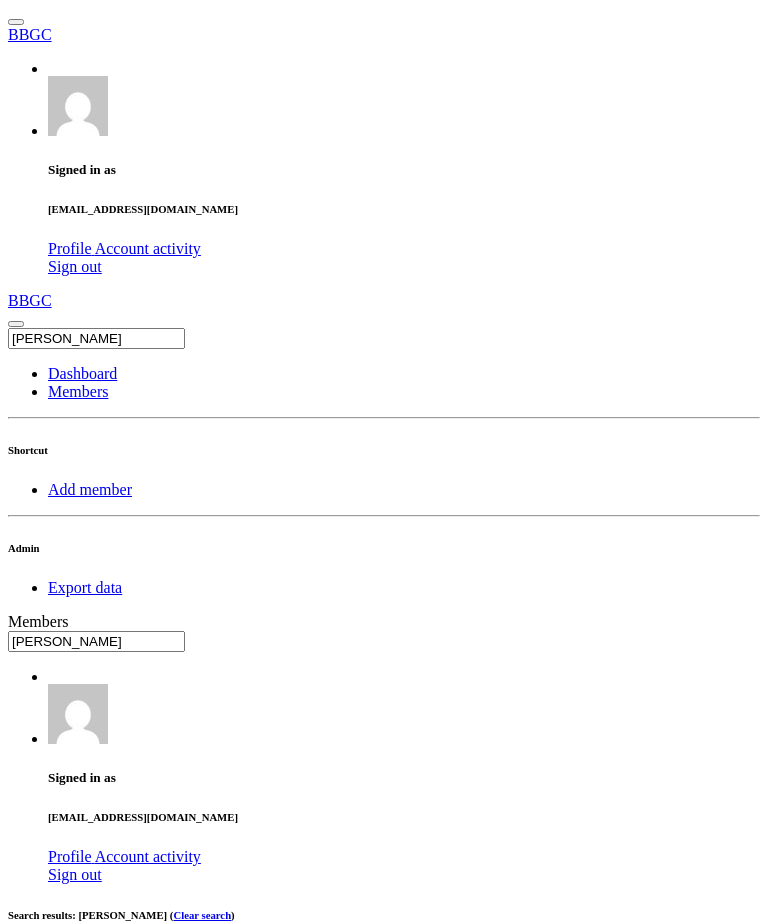 type on "kadie" 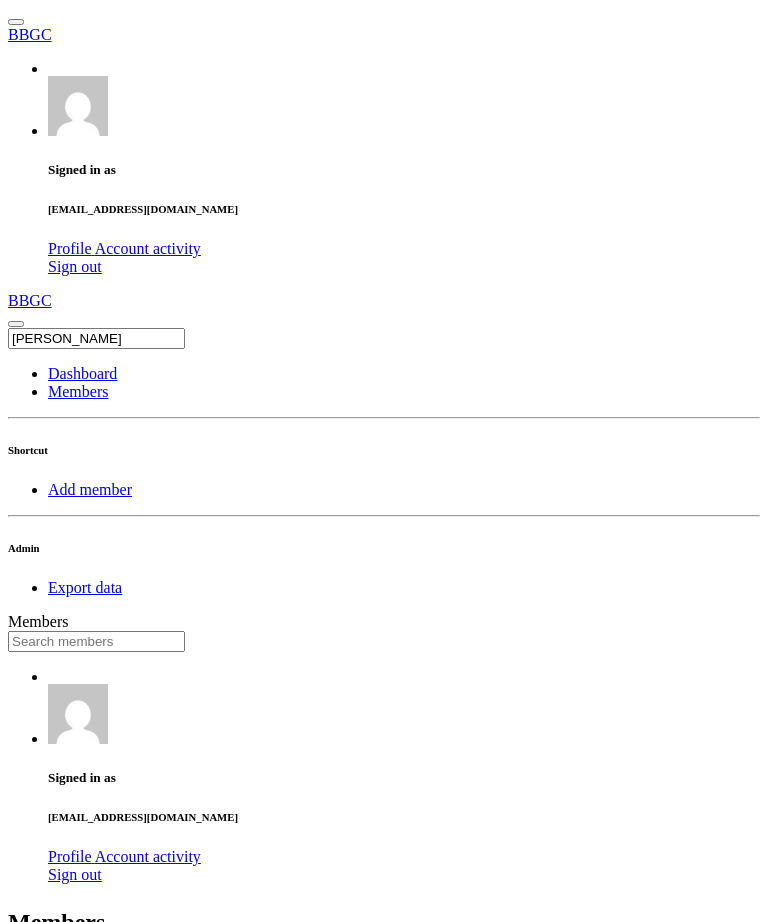 click at bounding box center (96, 641) 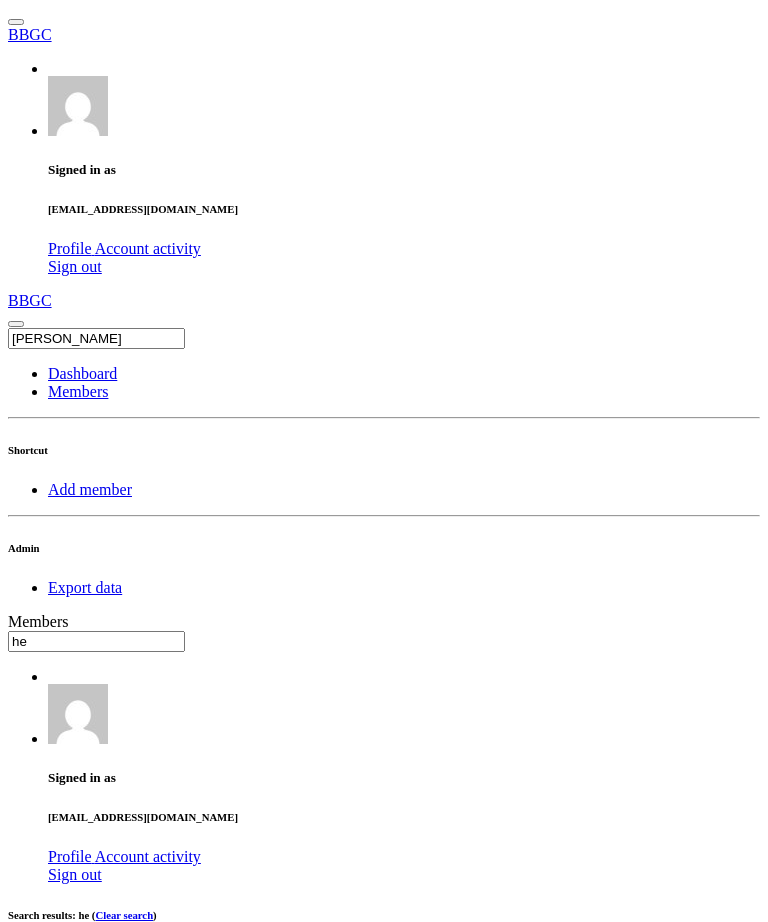 type on "h" 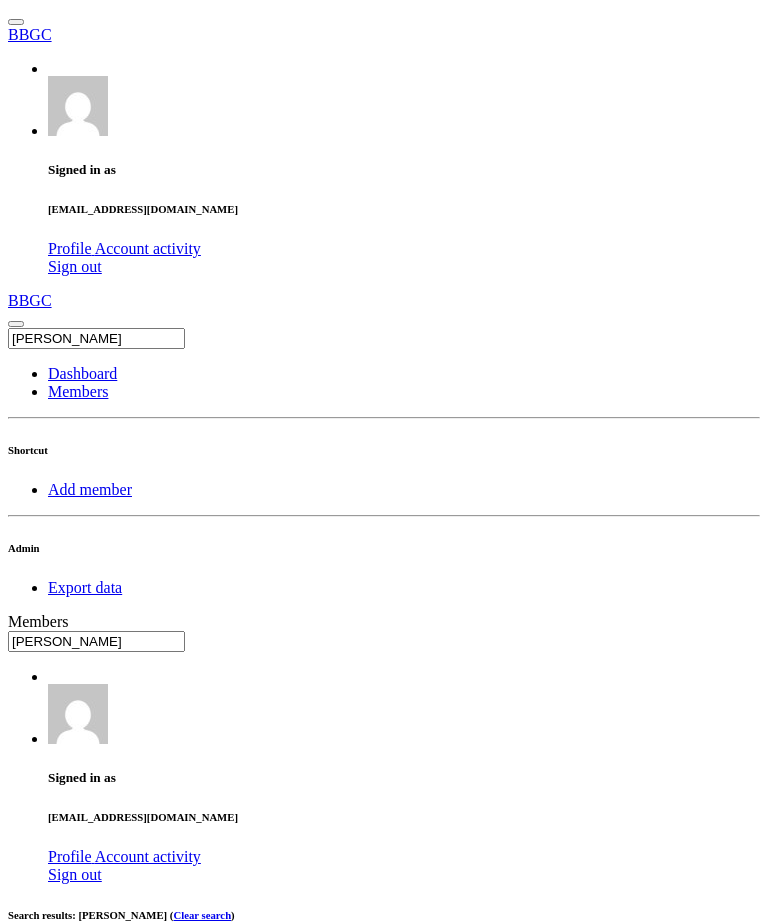 scroll, scrollTop: 0, scrollLeft: 0, axis: both 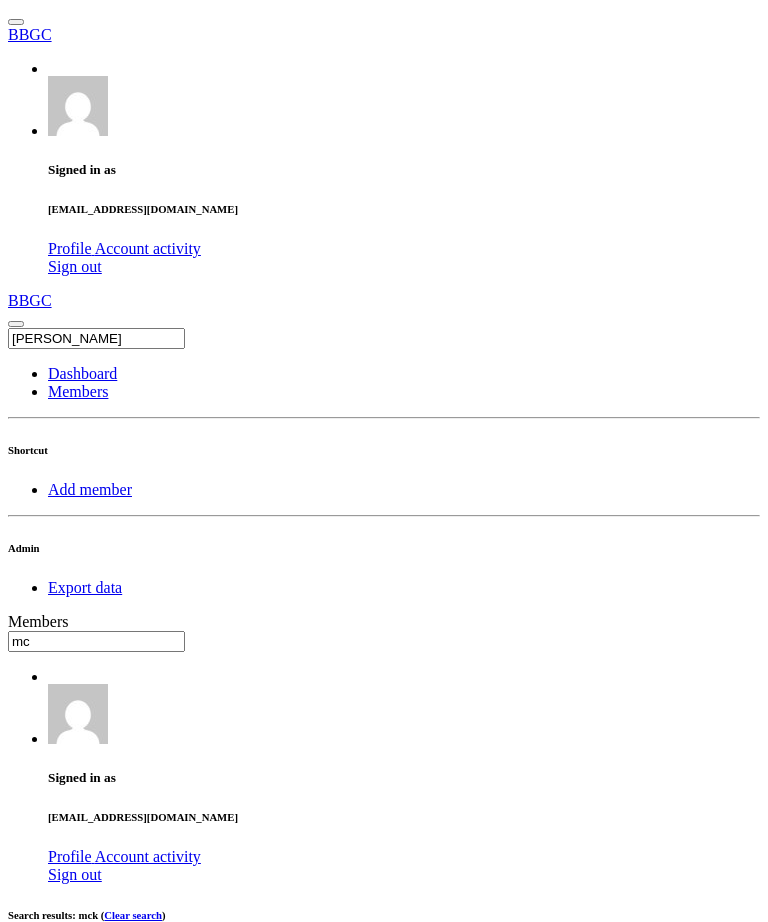 type on "m" 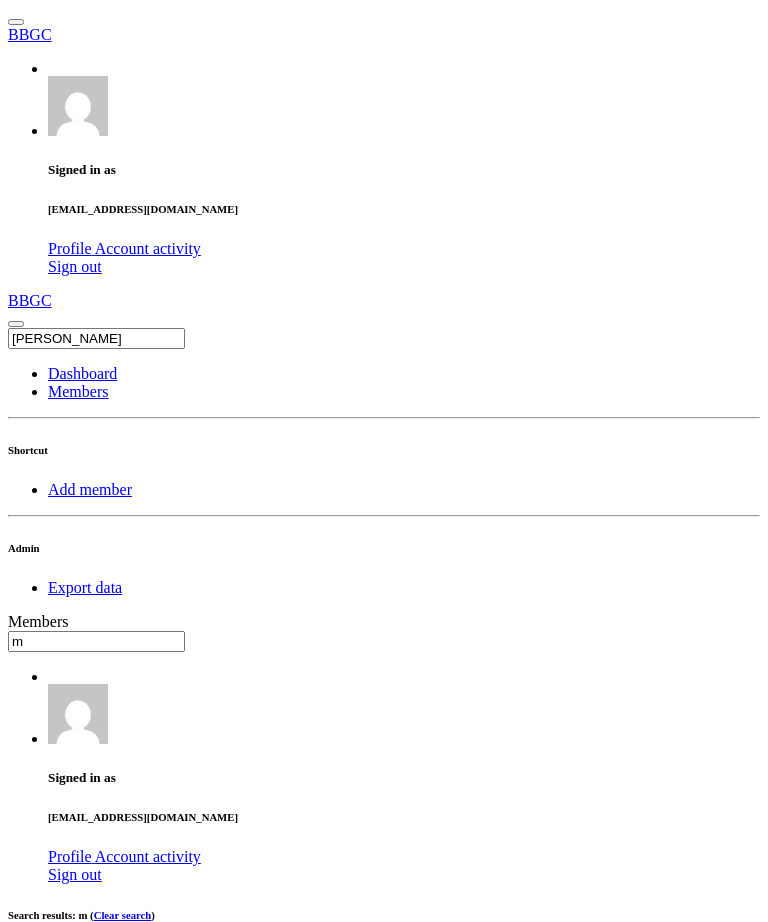 type 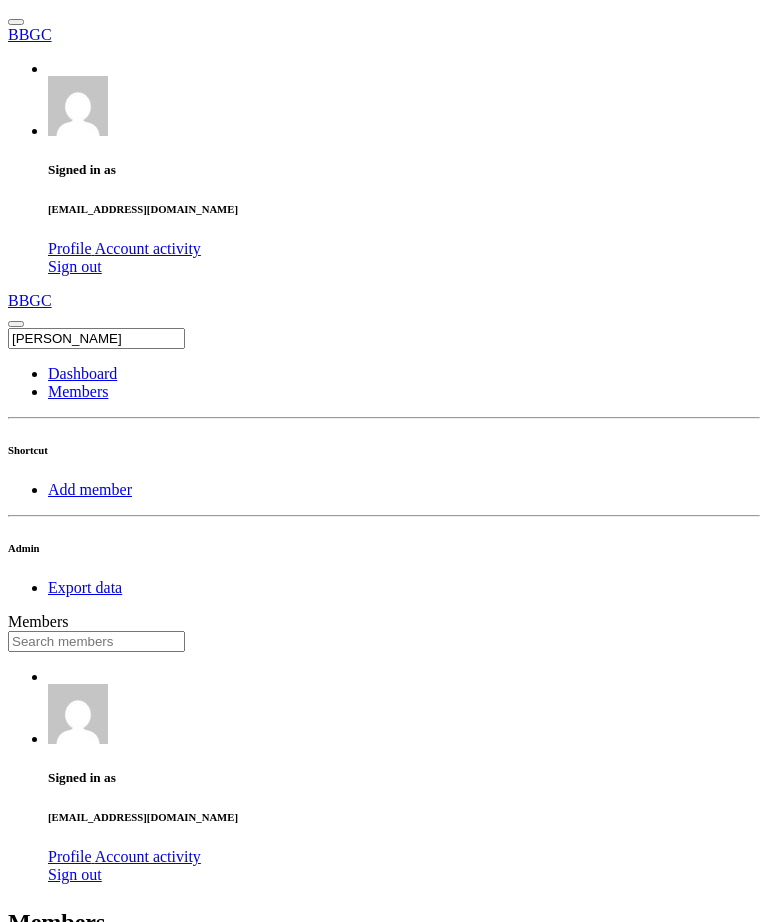 click on "Add member" at bounding box center (90, 489) 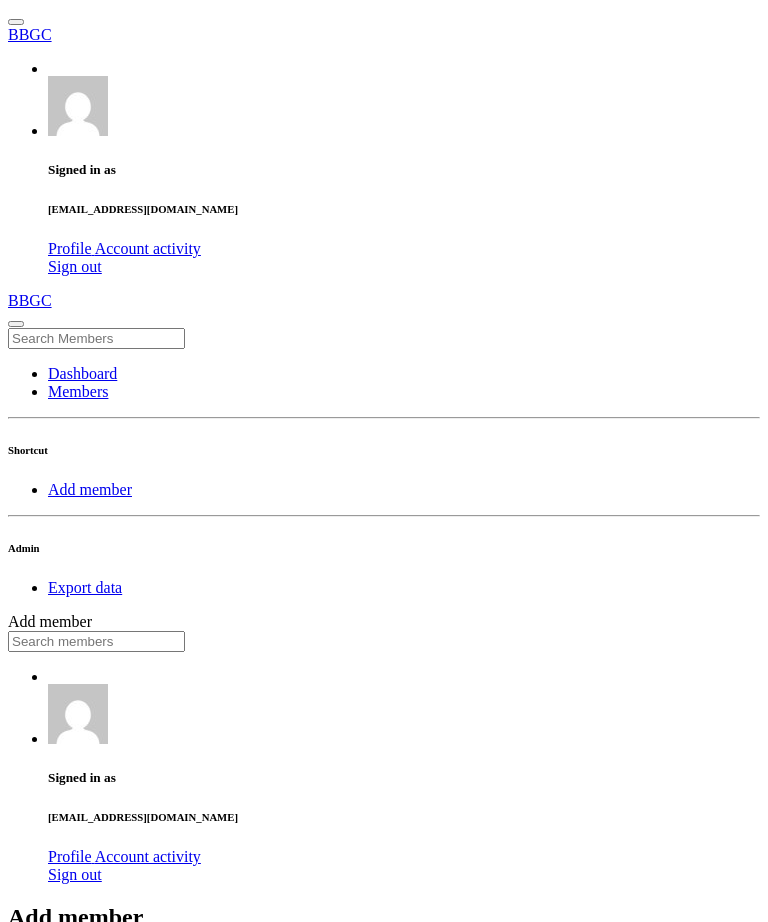 scroll, scrollTop: 0, scrollLeft: 0, axis: both 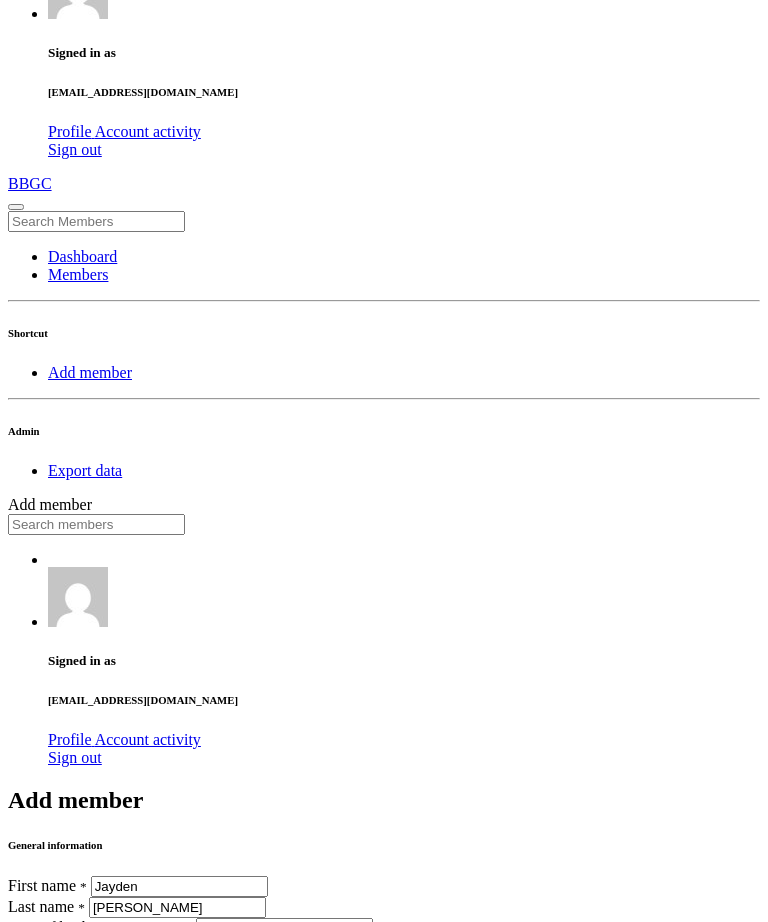 type on "11/08/2016" 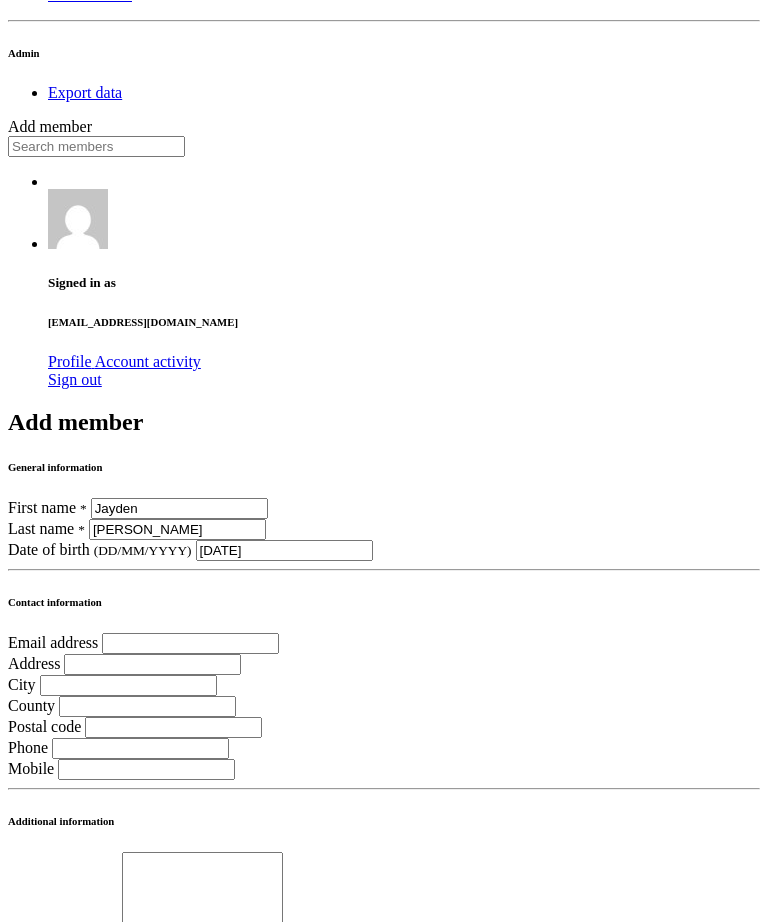 scroll, scrollTop: 496, scrollLeft: 0, axis: vertical 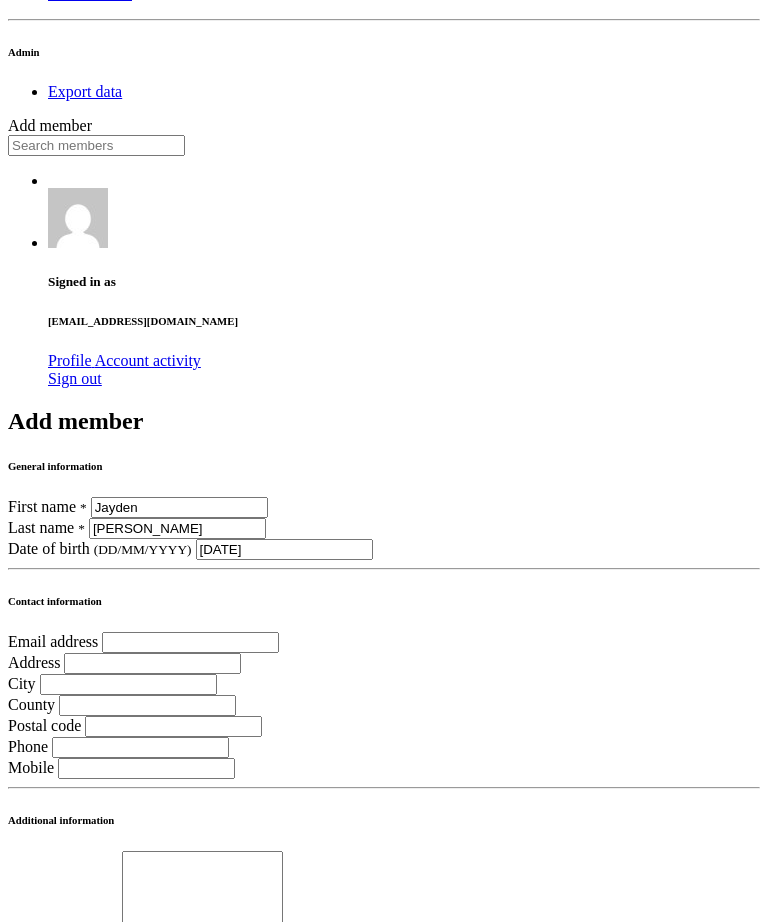 click at bounding box center [152, 663] 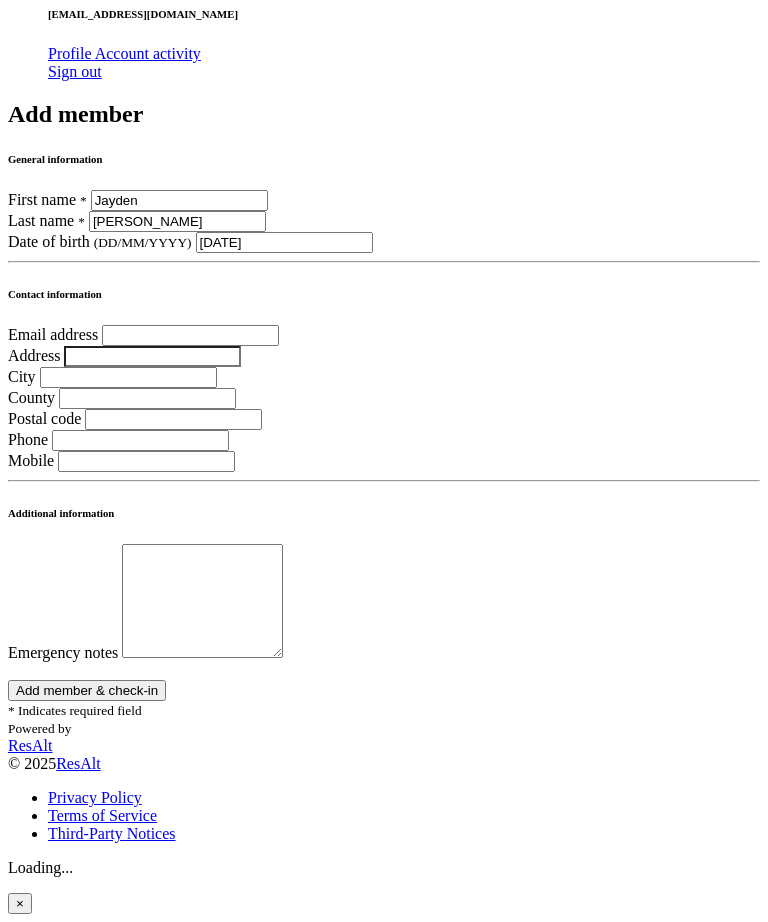 scroll, scrollTop: 1336, scrollLeft: 0, axis: vertical 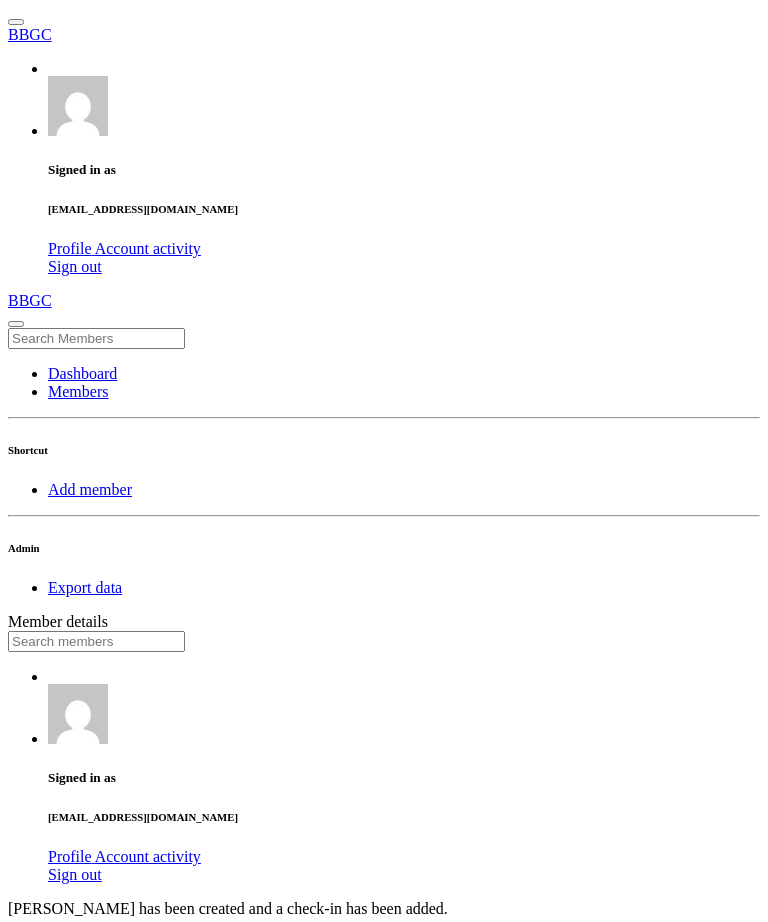 click on "Add member" at bounding box center [90, 489] 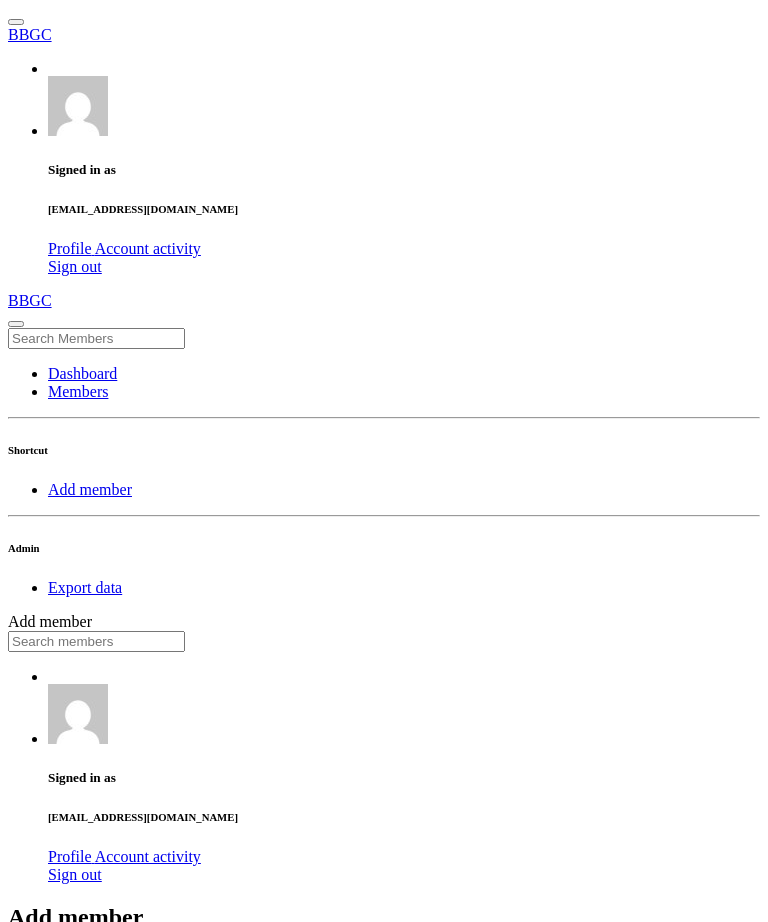 scroll, scrollTop: 0, scrollLeft: 0, axis: both 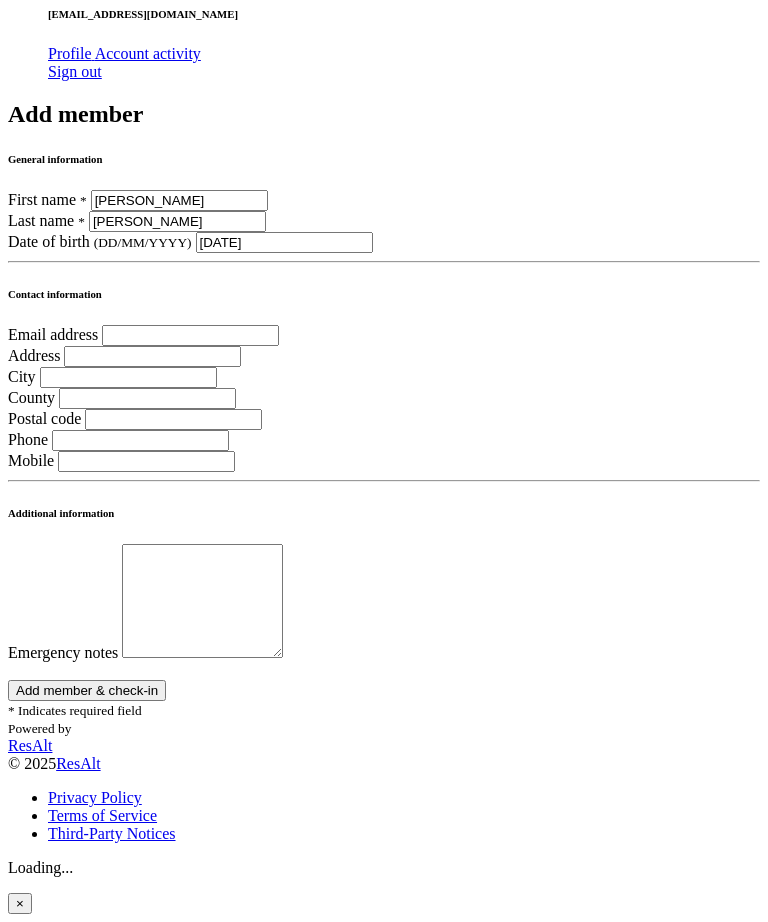 type on "09/04/2019" 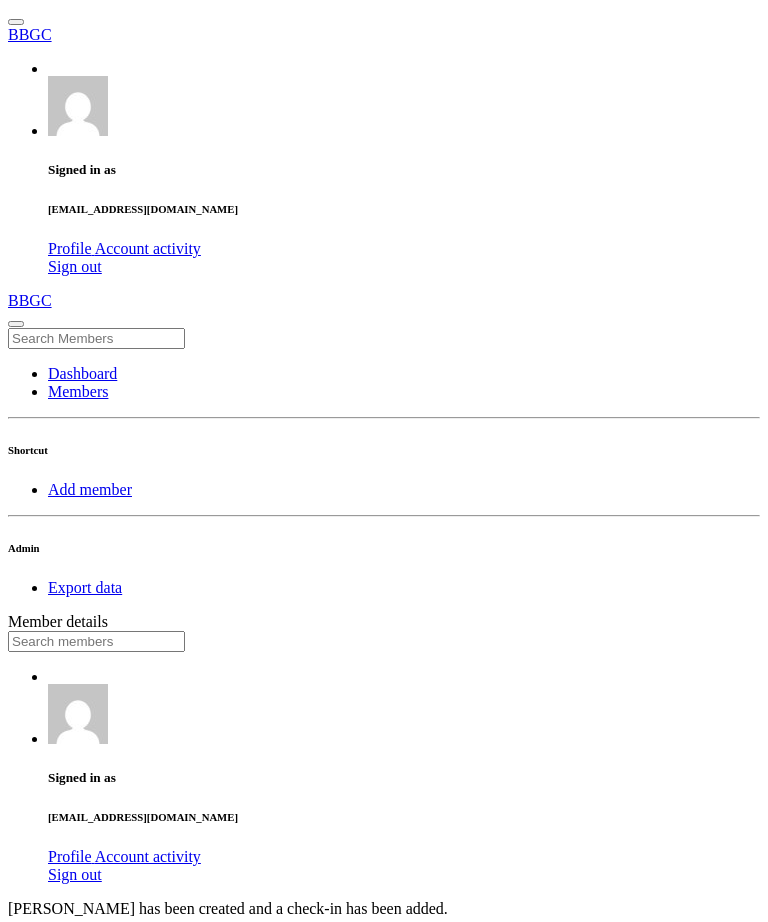 scroll, scrollTop: 0, scrollLeft: 0, axis: both 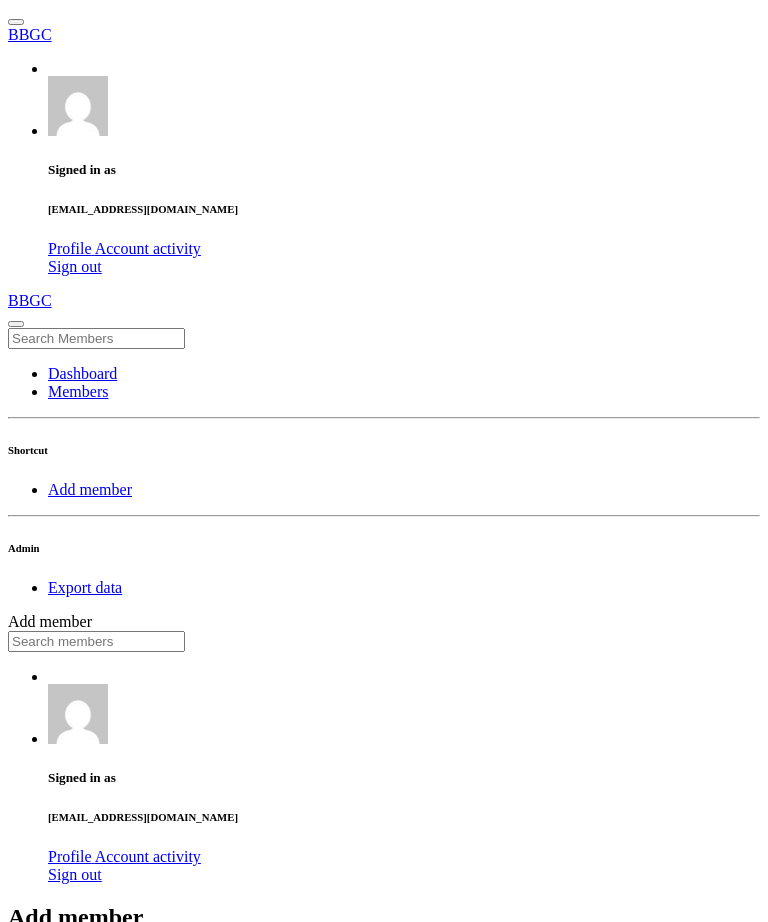 click at bounding box center (179, 1003) 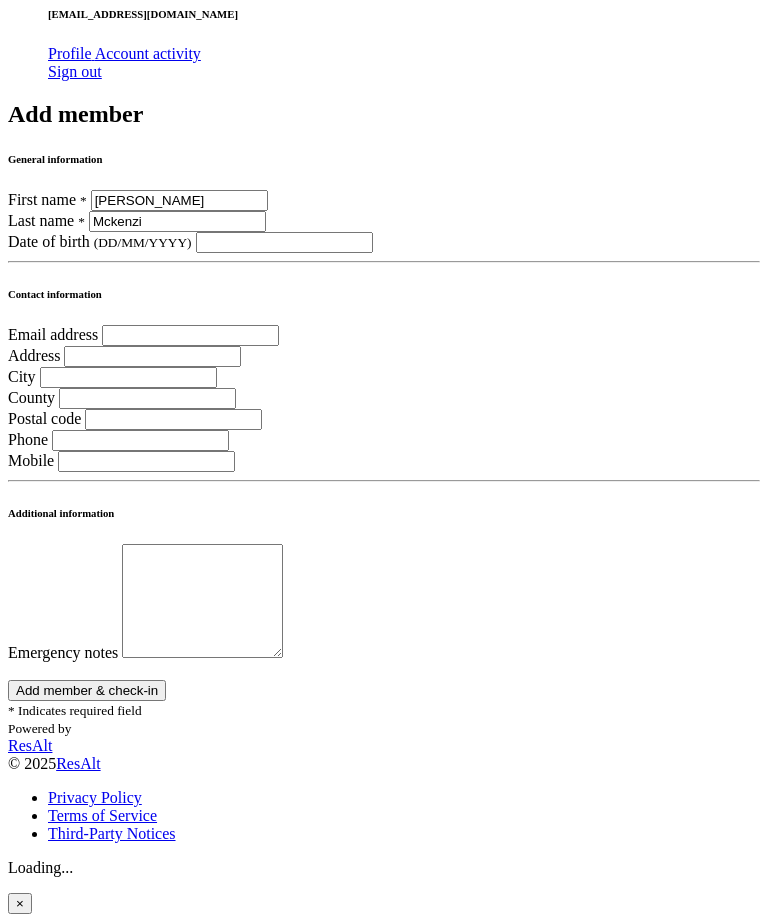 click on "Add member & check-in" at bounding box center [87, 690] 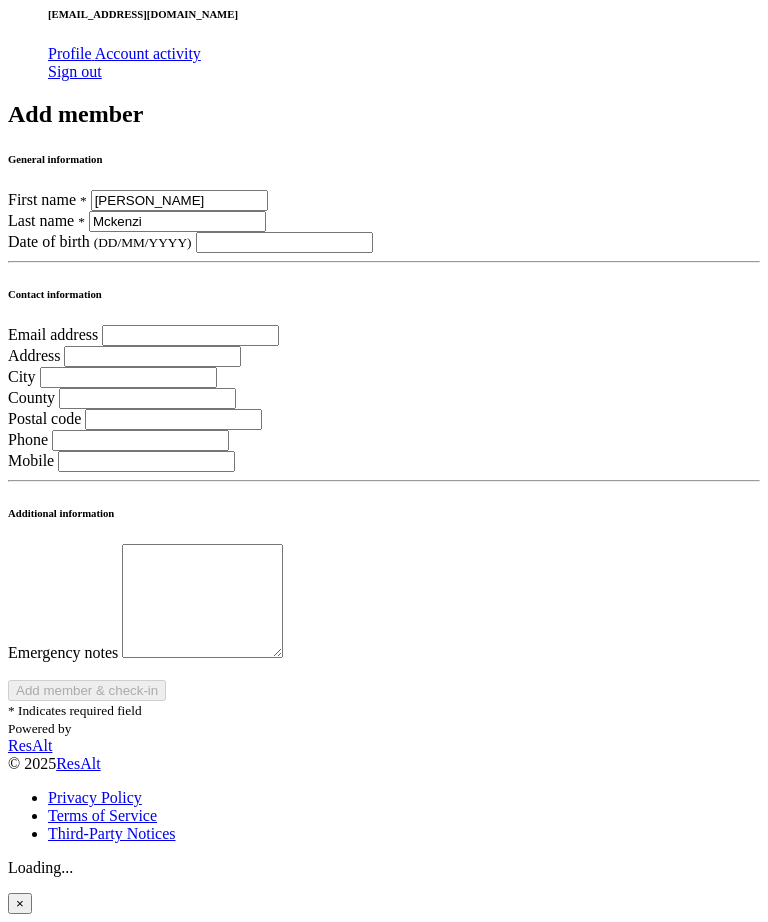scroll, scrollTop: 1117, scrollLeft: 0, axis: vertical 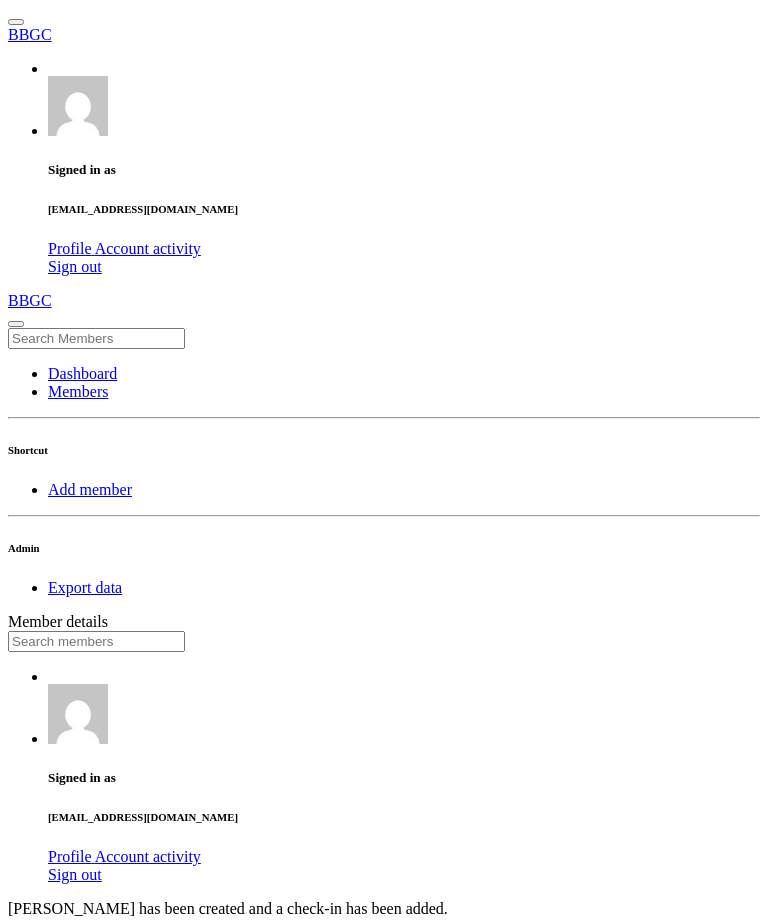 click on "Dashboard" at bounding box center (82, 373) 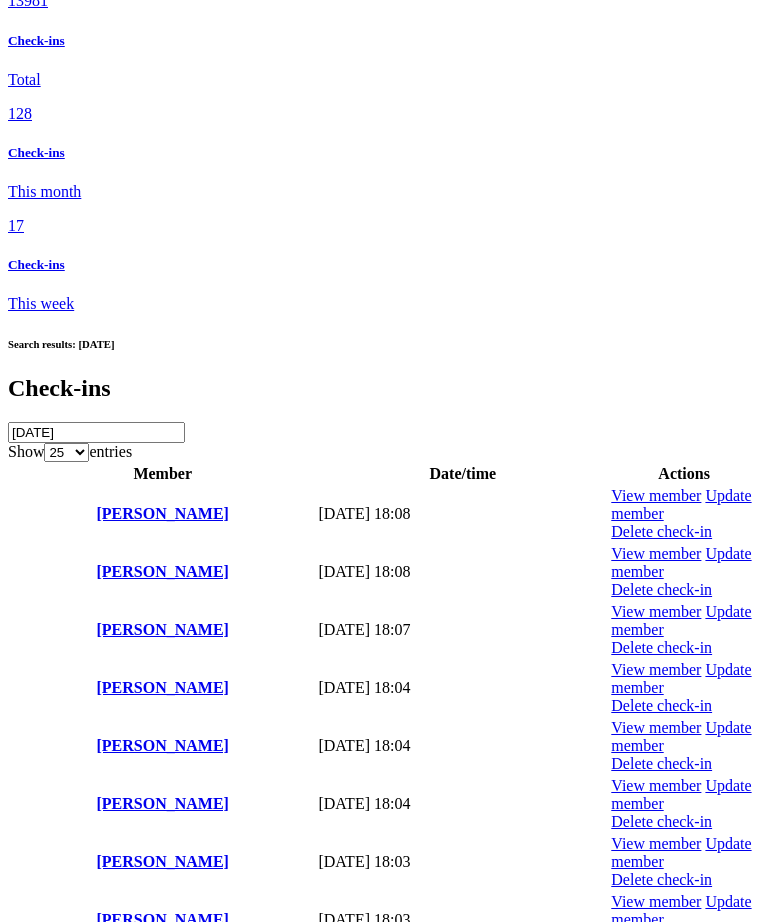 scroll, scrollTop: 1020, scrollLeft: 0, axis: vertical 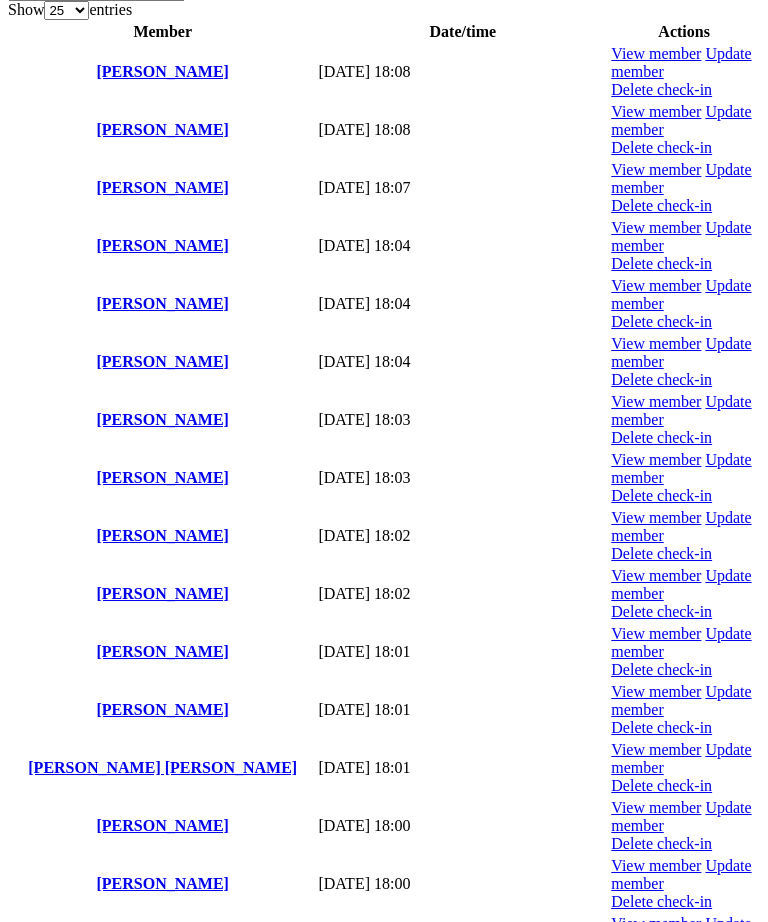 click on "Dashboard" at bounding box center (82, -1089) 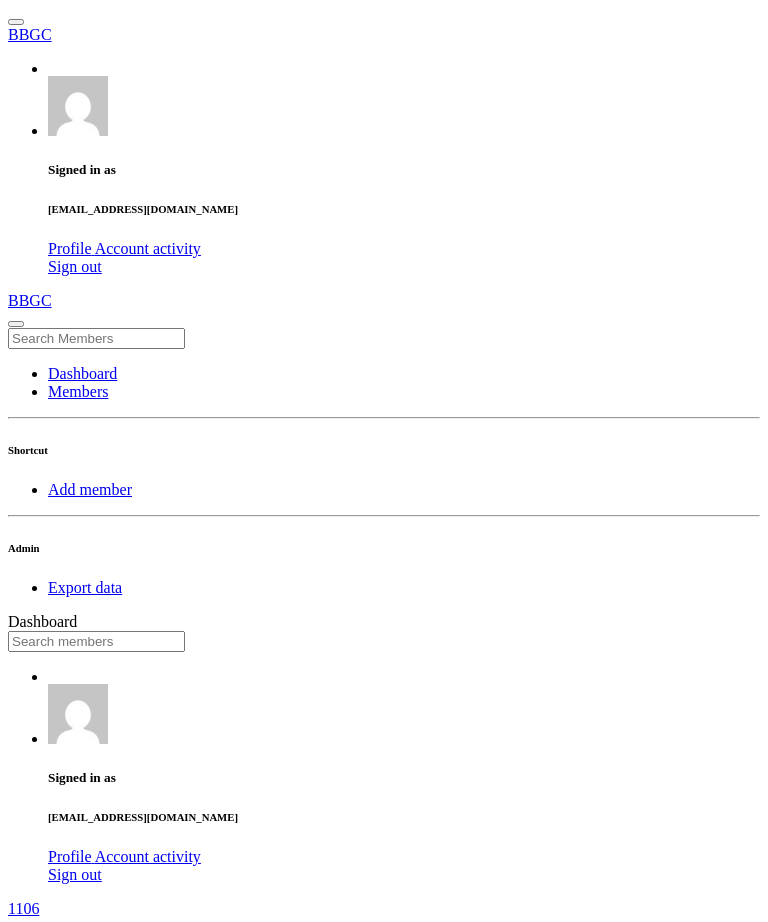 scroll, scrollTop: 0, scrollLeft: 0, axis: both 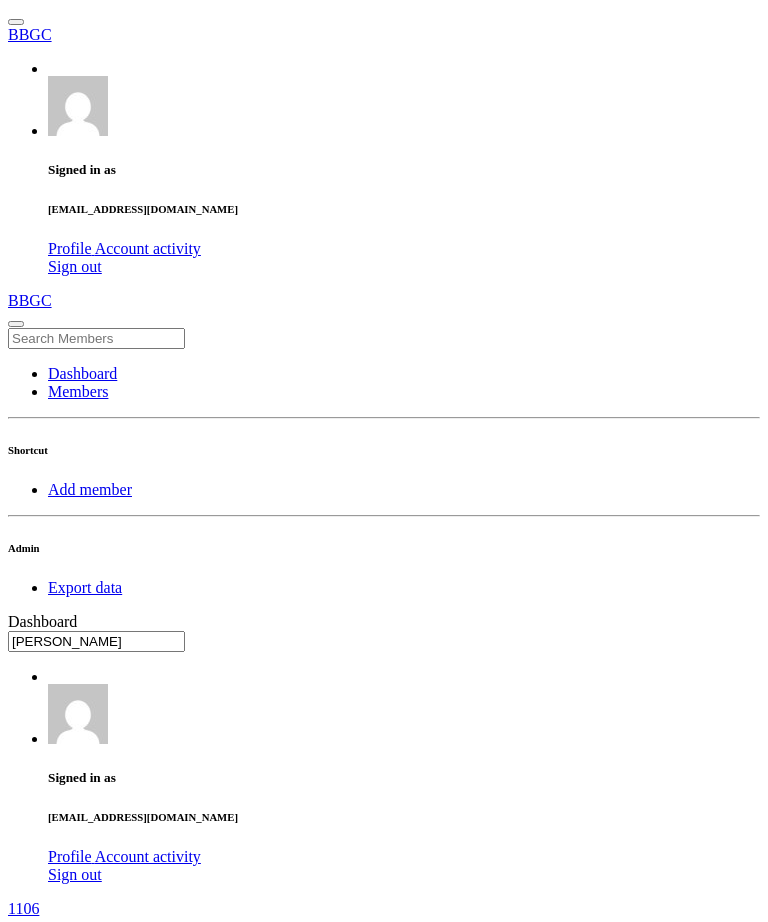 type on "[PERSON_NAME]" 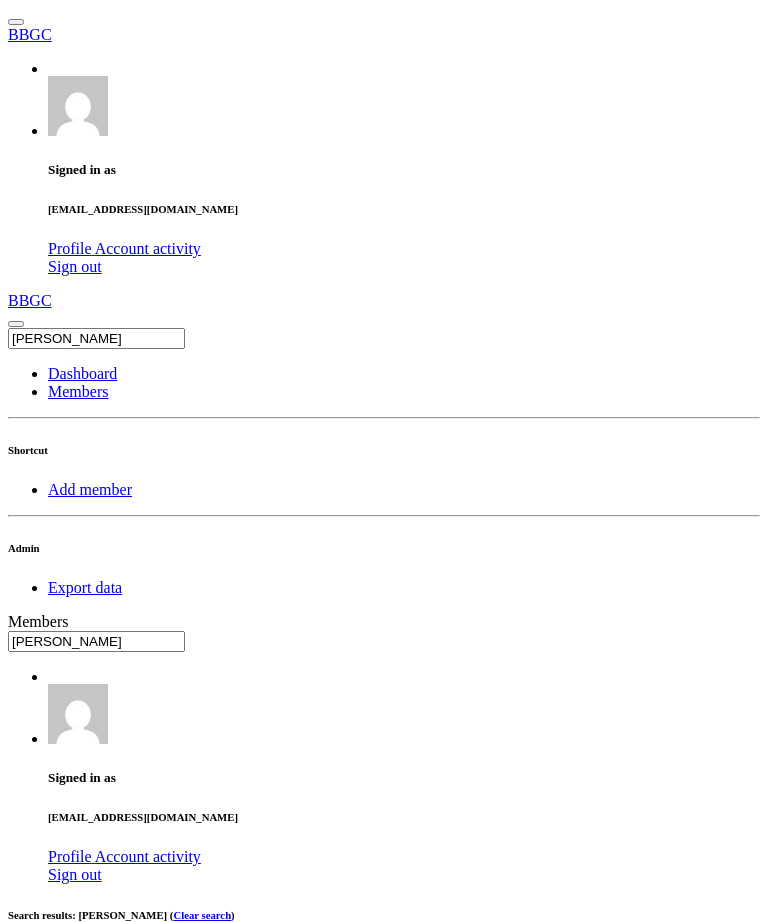 scroll, scrollTop: 0, scrollLeft: 0, axis: both 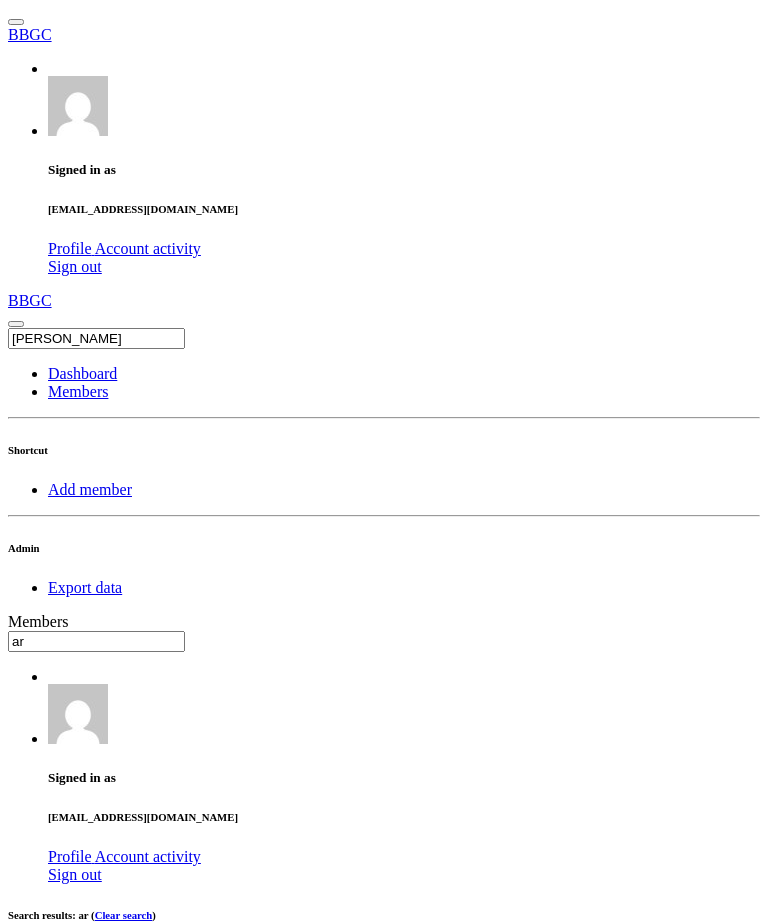 type on "a" 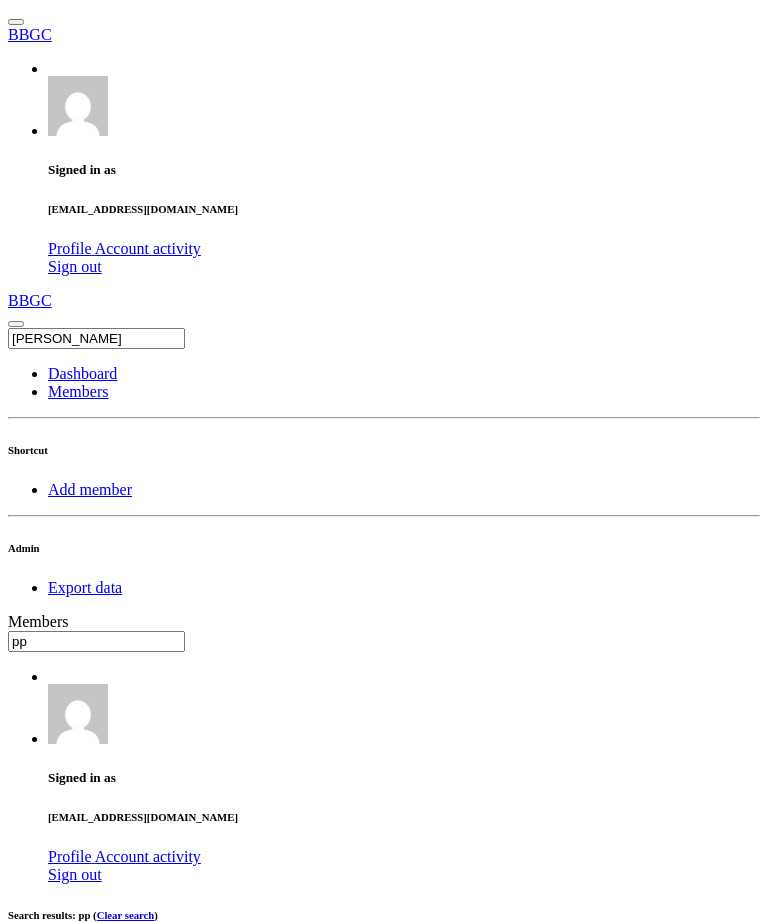 type on "p" 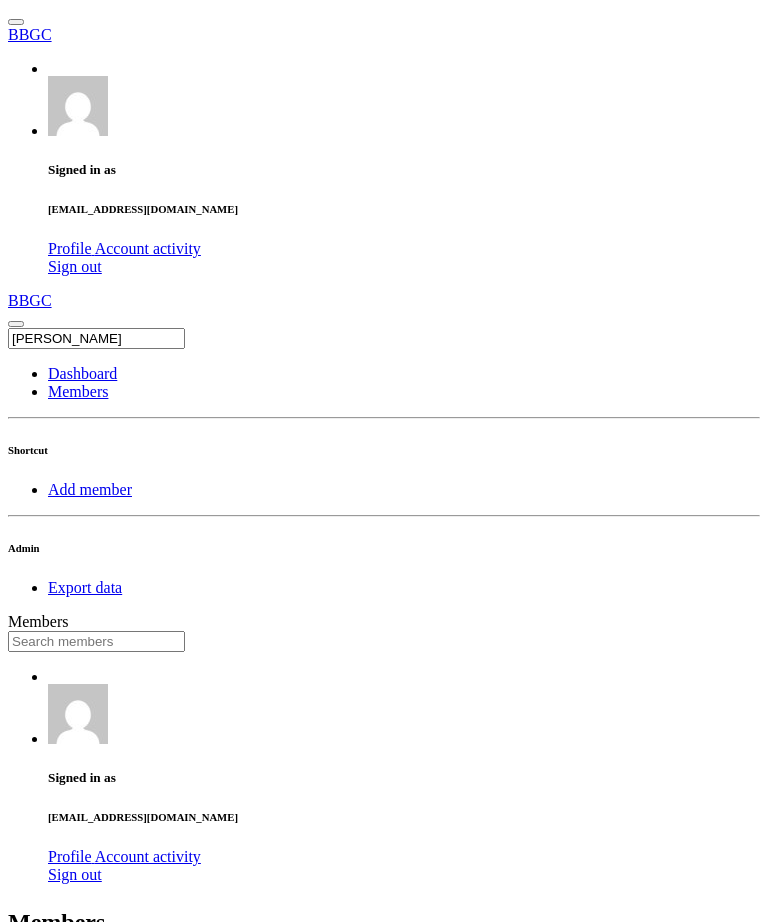 type 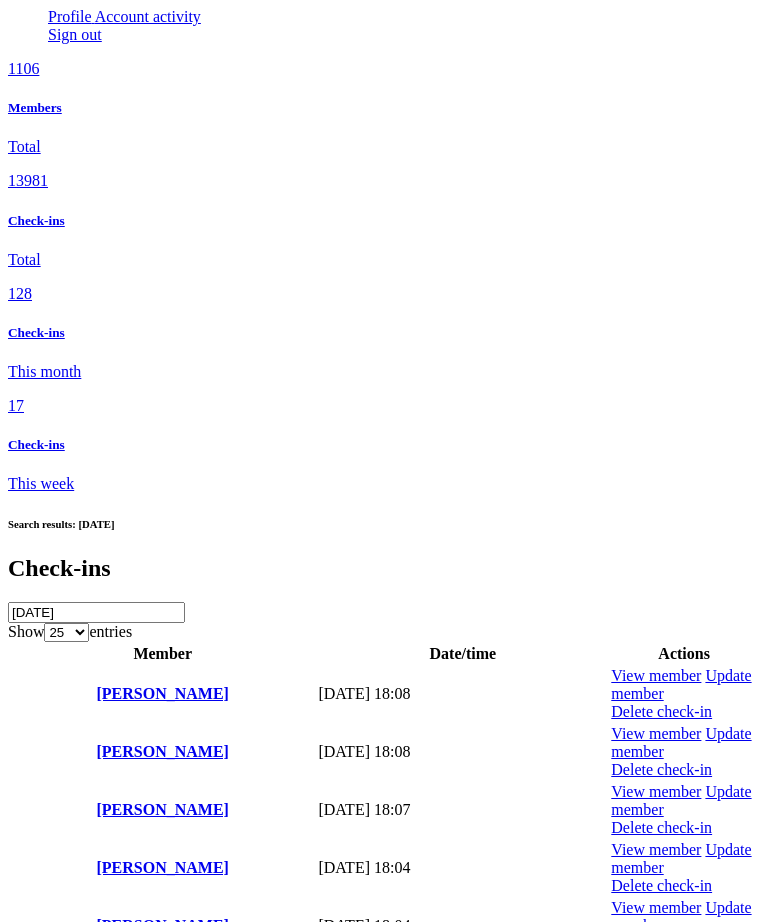 scroll, scrollTop: 857, scrollLeft: 0, axis: vertical 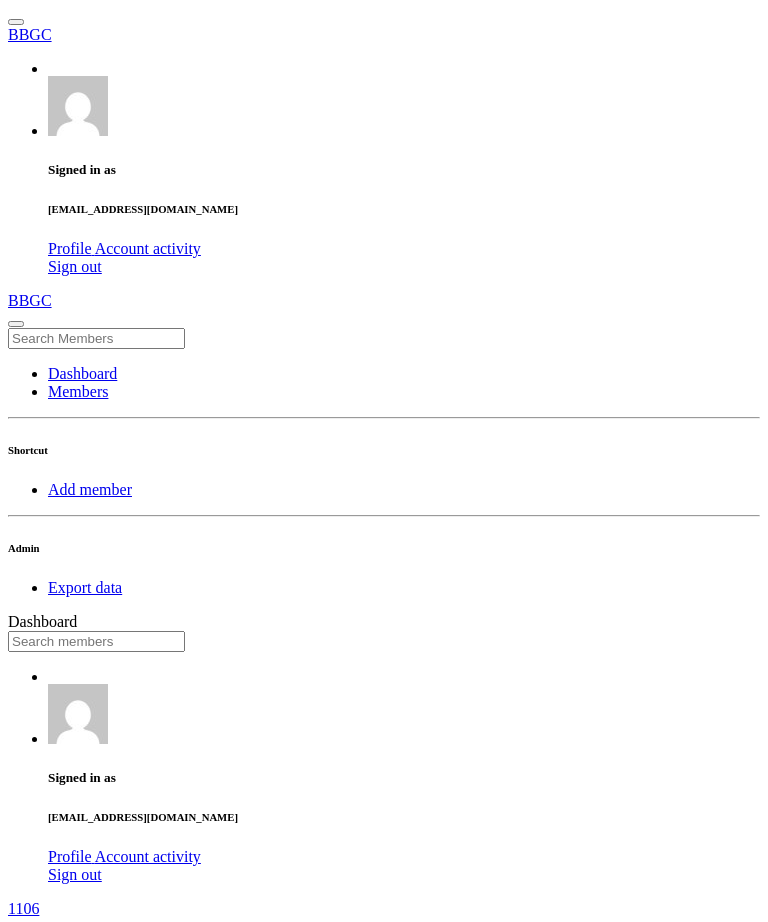 click at bounding box center (96, 641) 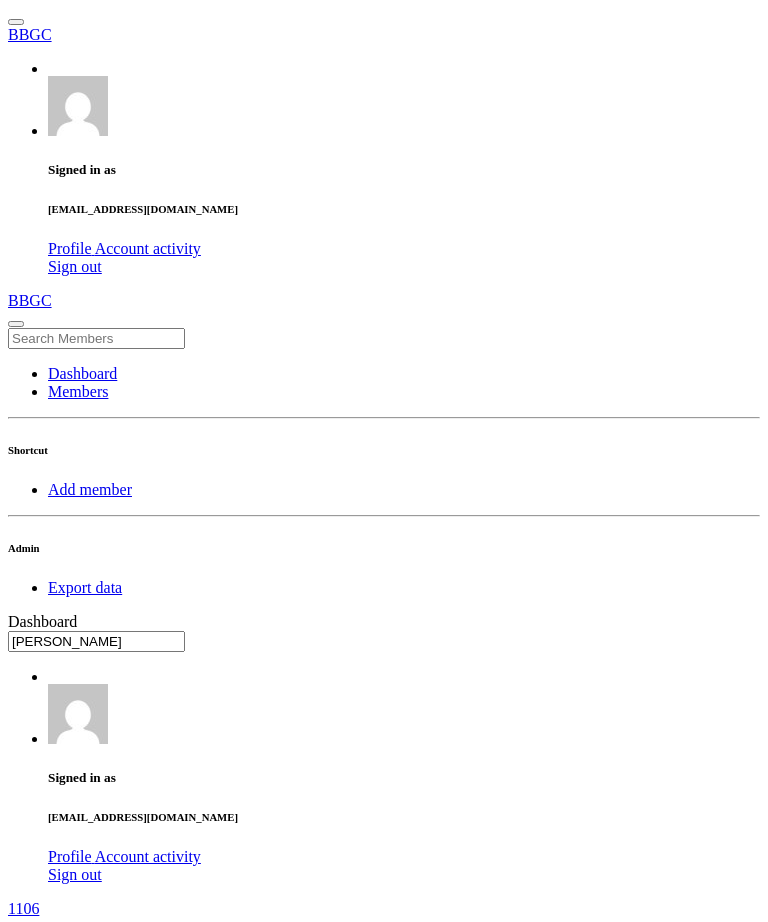 type on "[PERSON_NAME]" 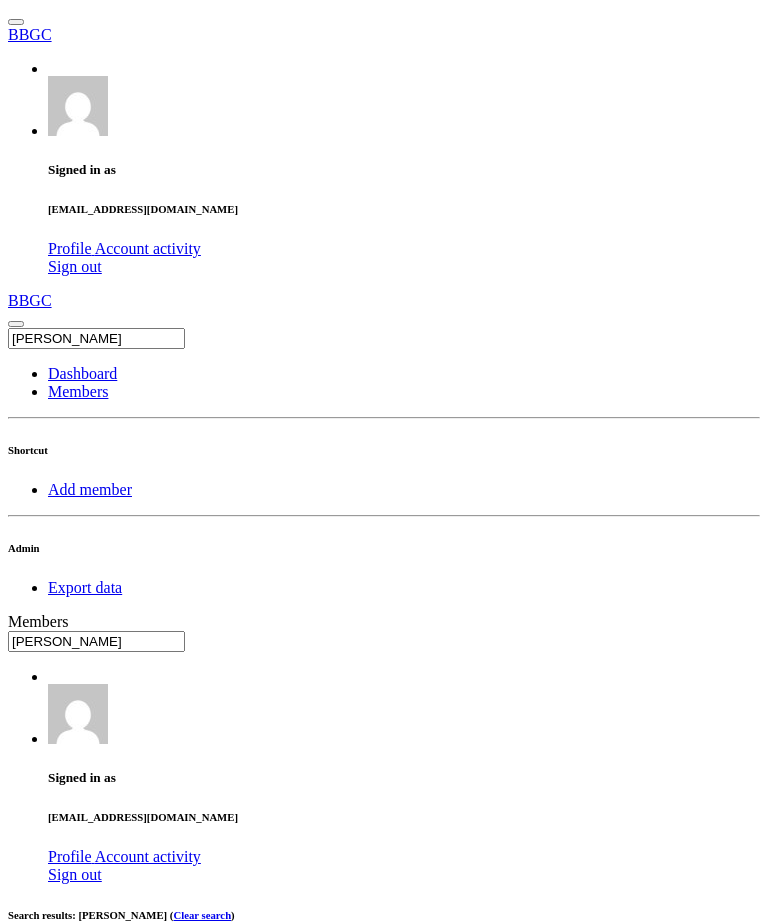 scroll, scrollTop: 0, scrollLeft: 0, axis: both 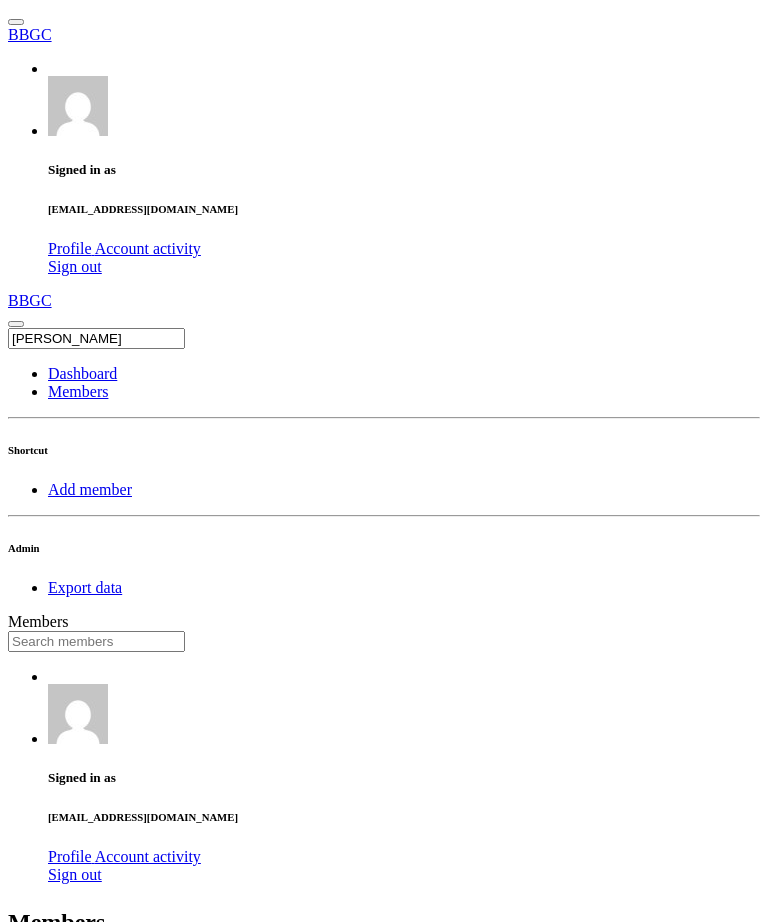 click at bounding box center (96, 641) 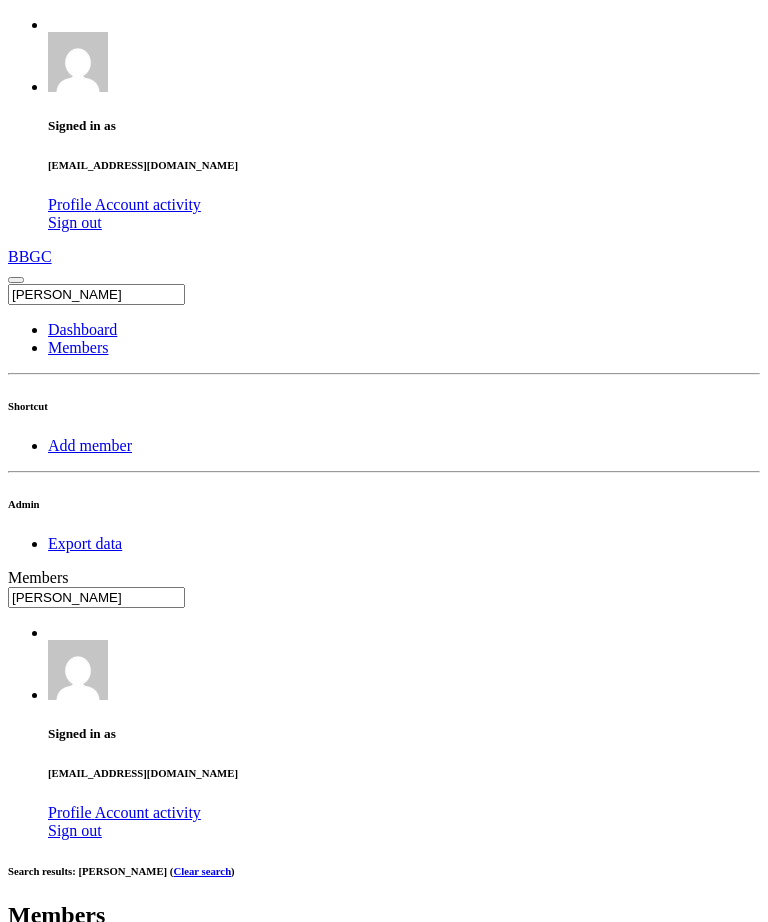 type on "[PERSON_NAME]" 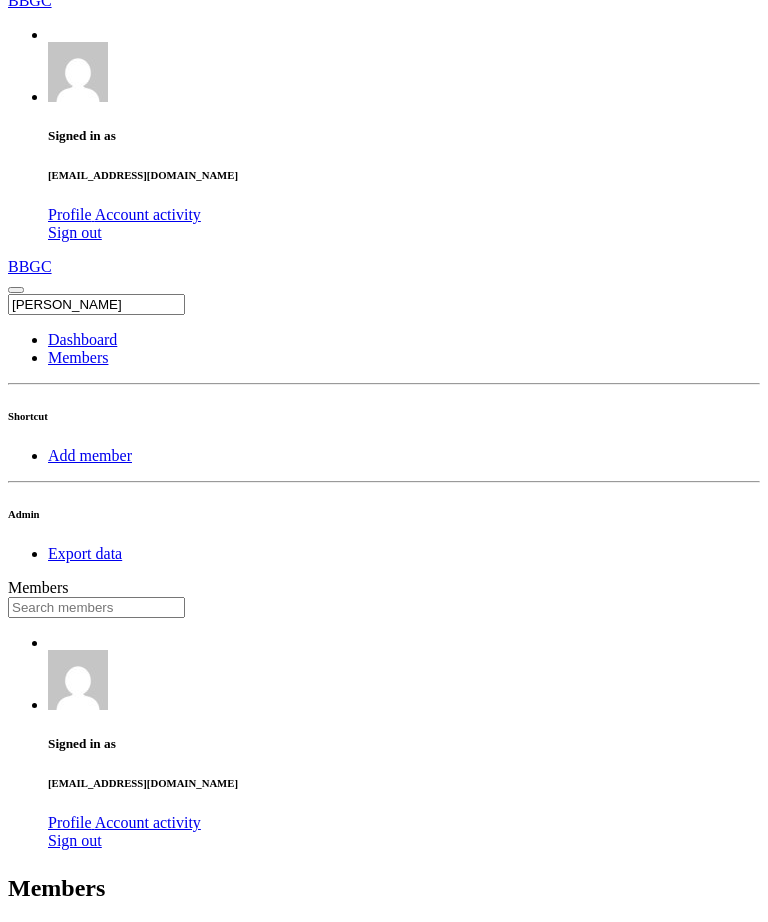 scroll, scrollTop: 0, scrollLeft: 0, axis: both 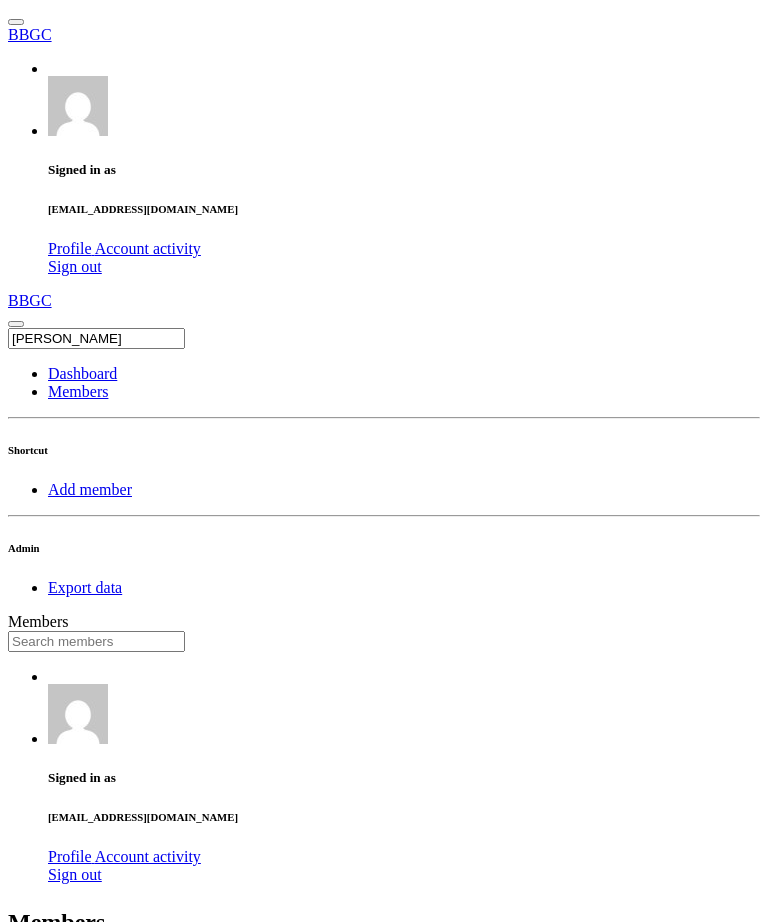 click at bounding box center [96, 641] 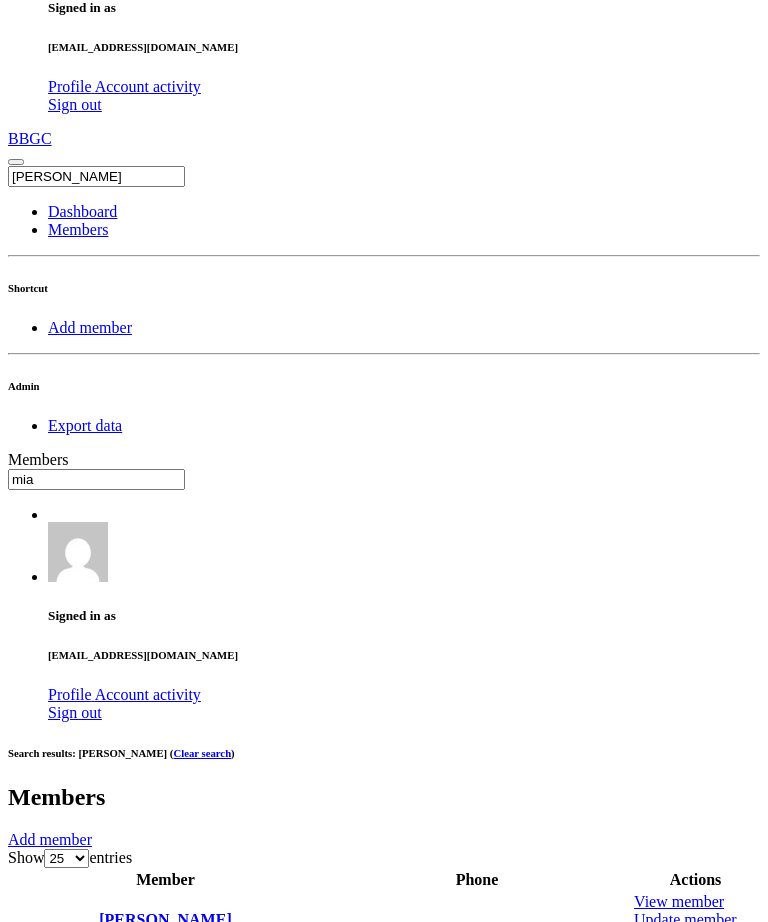 scroll, scrollTop: 173, scrollLeft: 0, axis: vertical 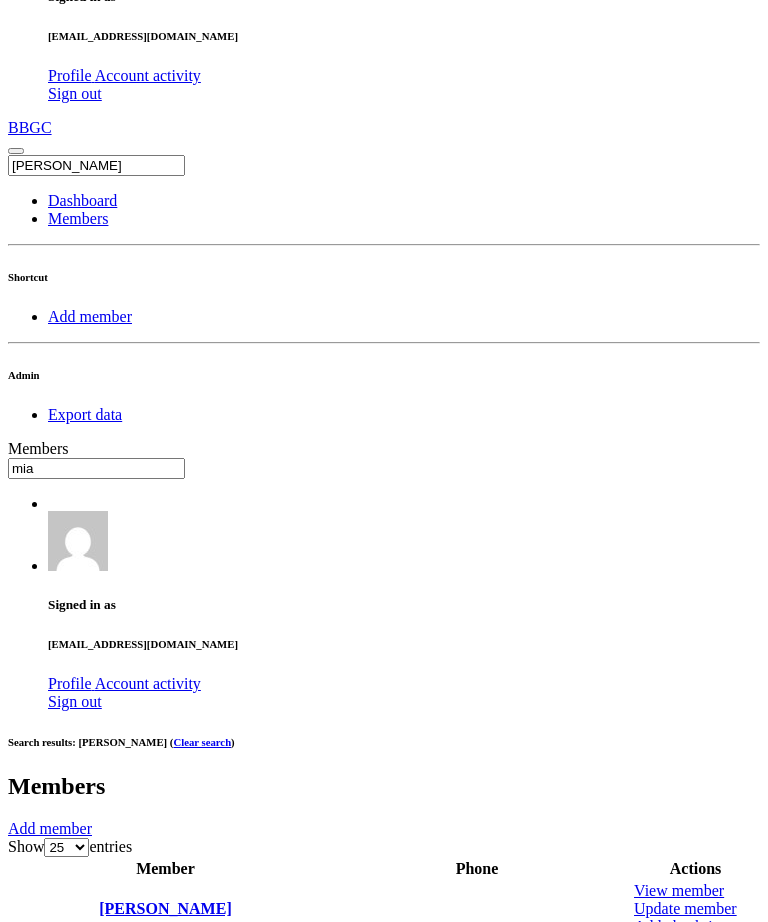 type on "mia" 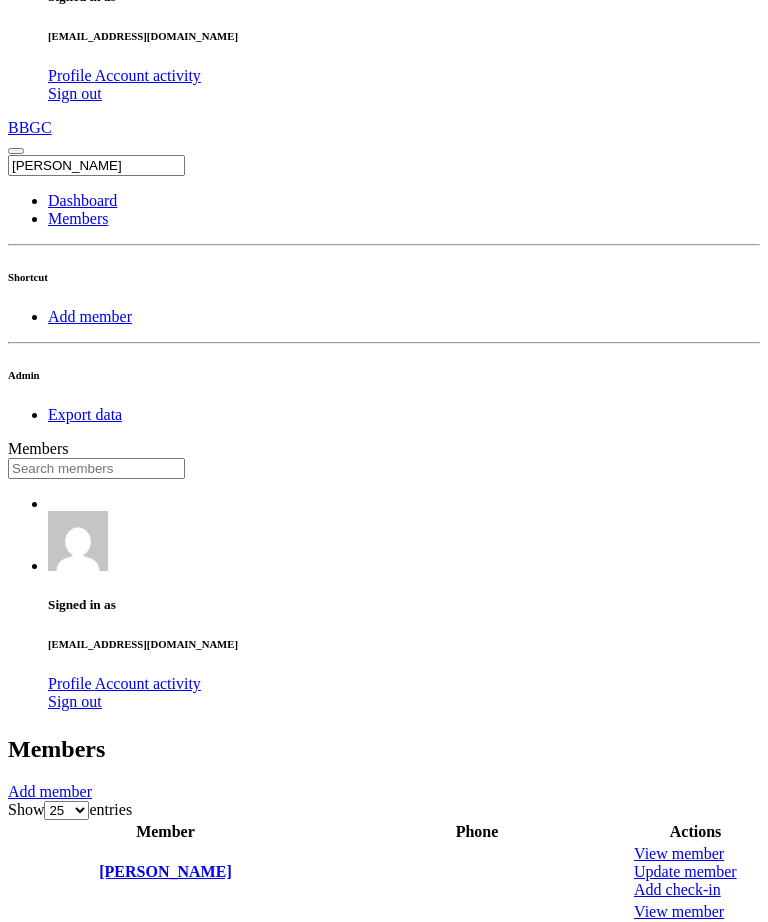 scroll, scrollTop: 0, scrollLeft: 0, axis: both 